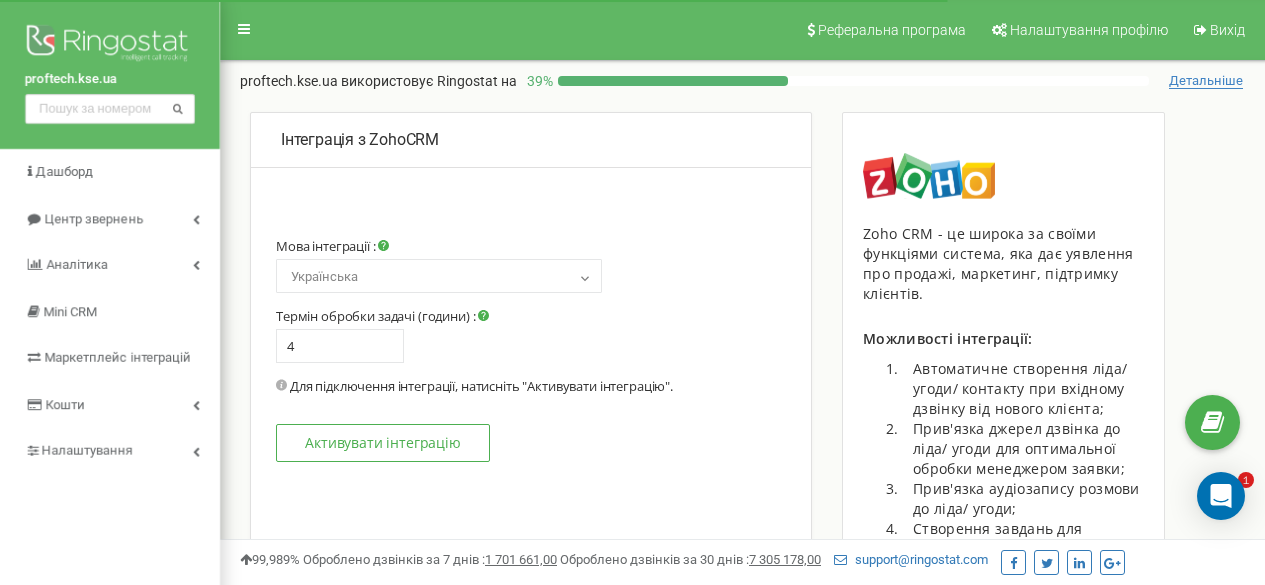 scroll, scrollTop: 614, scrollLeft: 0, axis: vertical 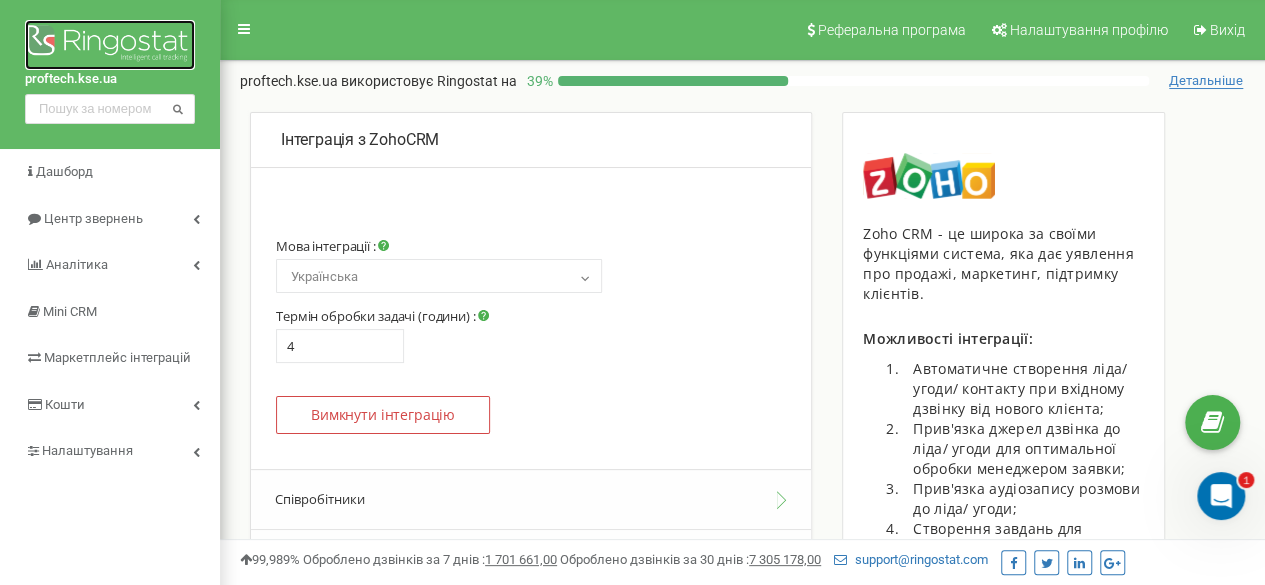 click at bounding box center [110, 45] 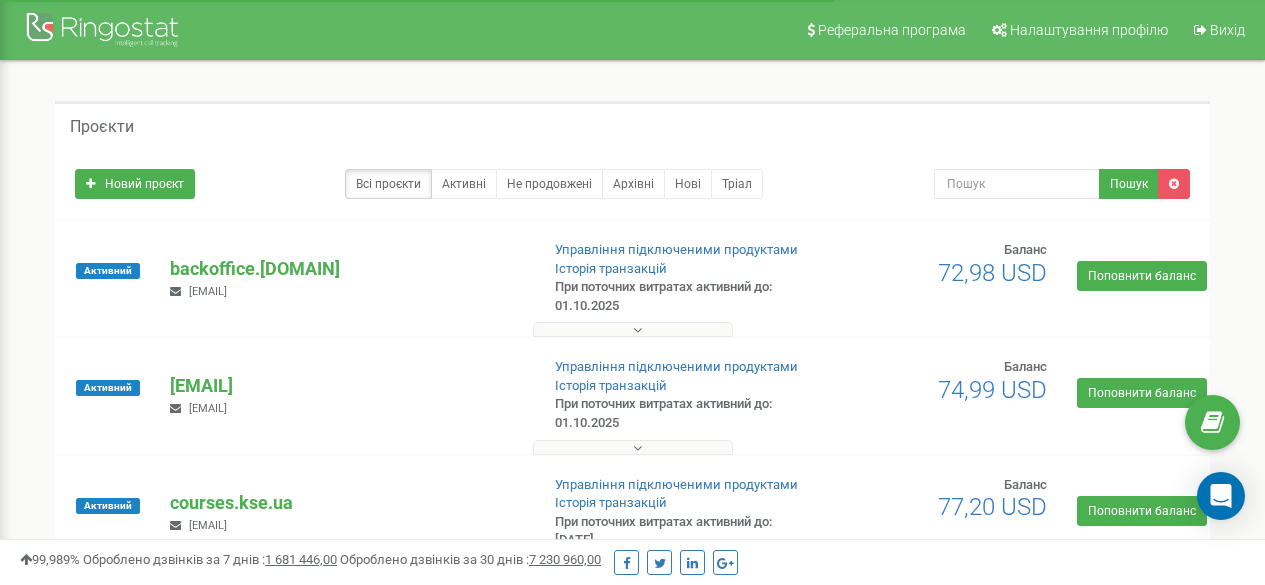 scroll, scrollTop: 0, scrollLeft: 0, axis: both 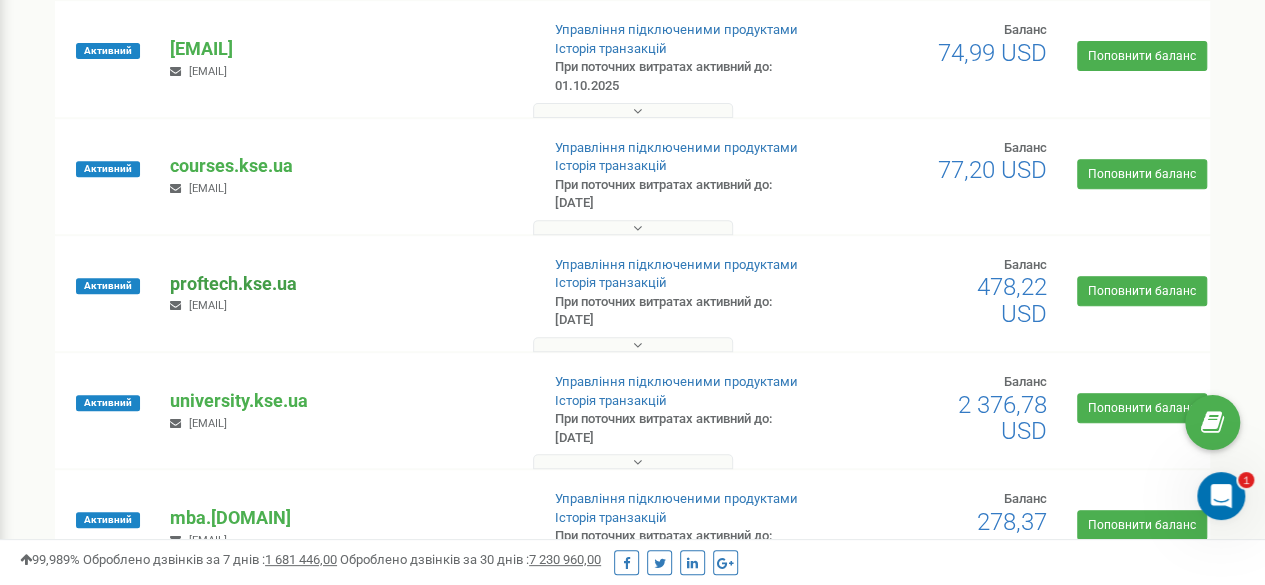 click on "proftech.kse.ua" at bounding box center [346, 284] 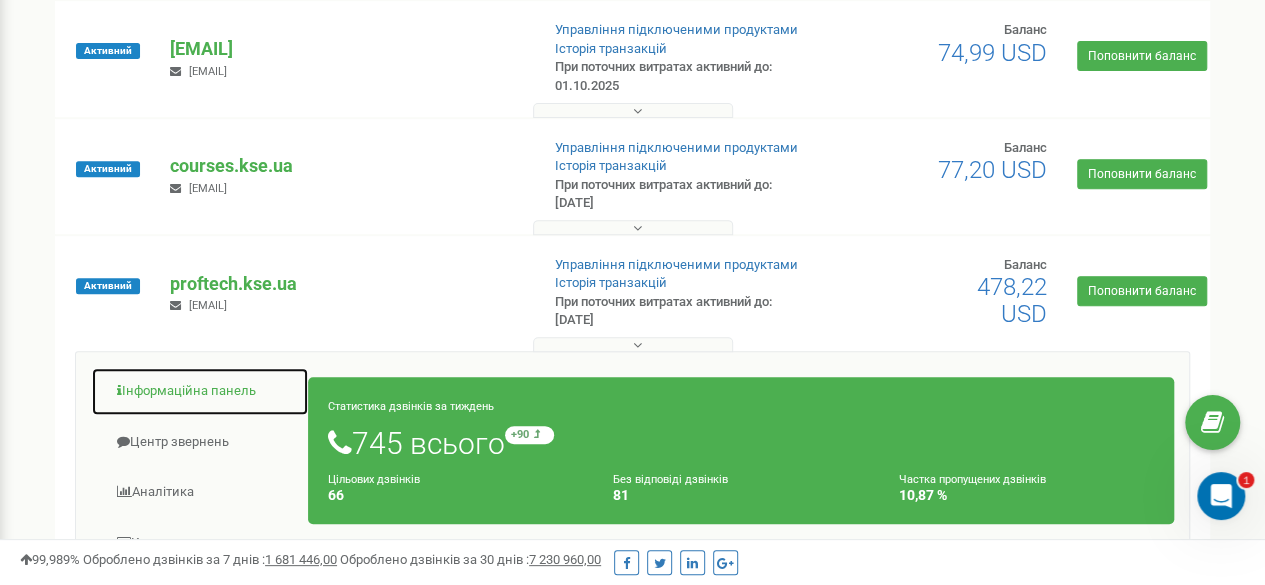 click on "Інформаційна панель" at bounding box center (200, 391) 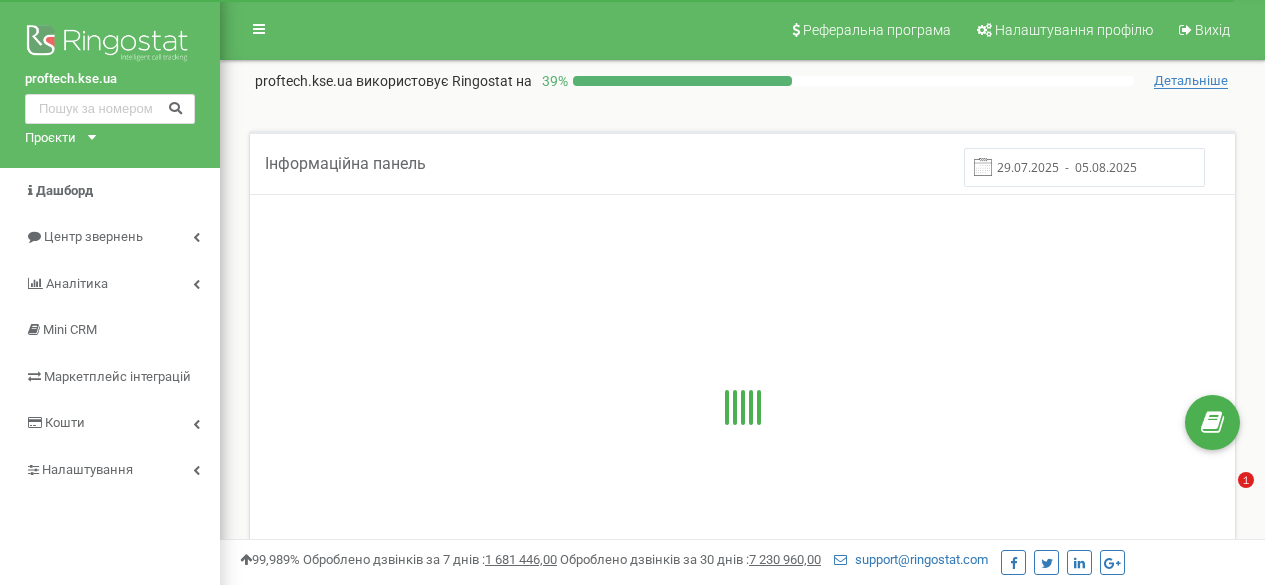 scroll, scrollTop: 0, scrollLeft: 0, axis: both 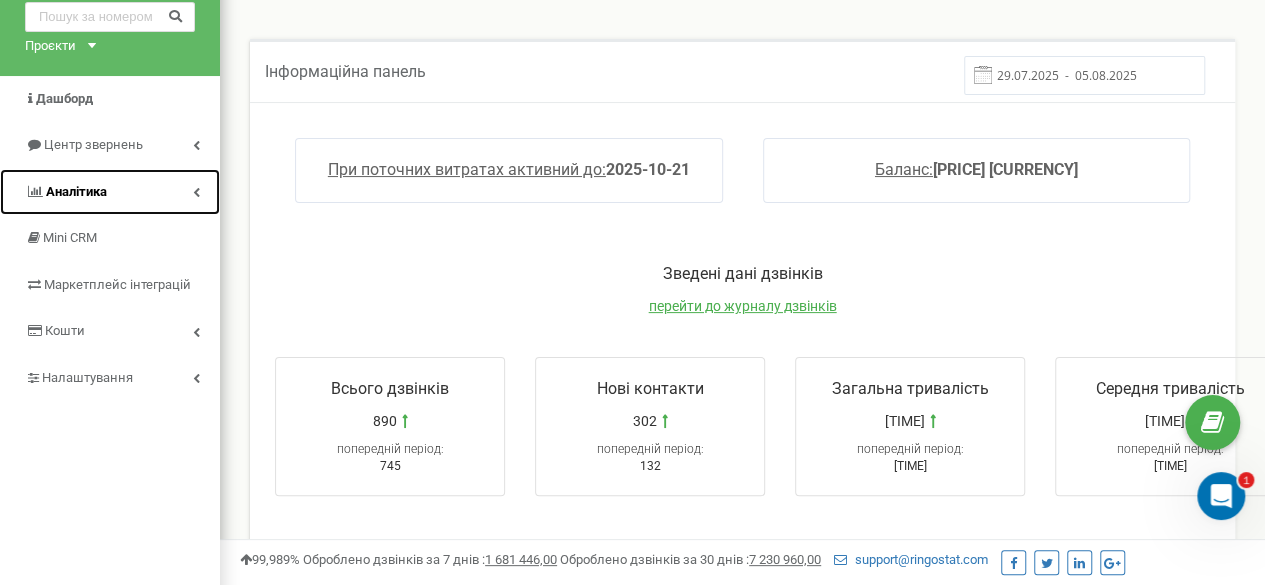 click on "Аналiтика" at bounding box center [110, 192] 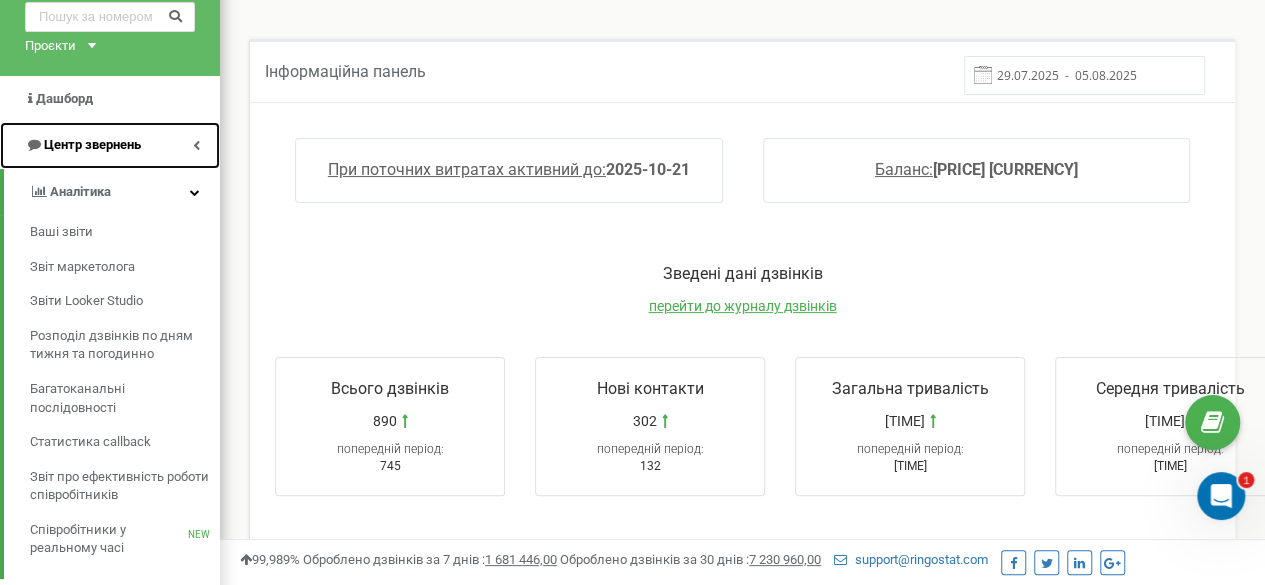 click on "Центр звернень" at bounding box center [92, 144] 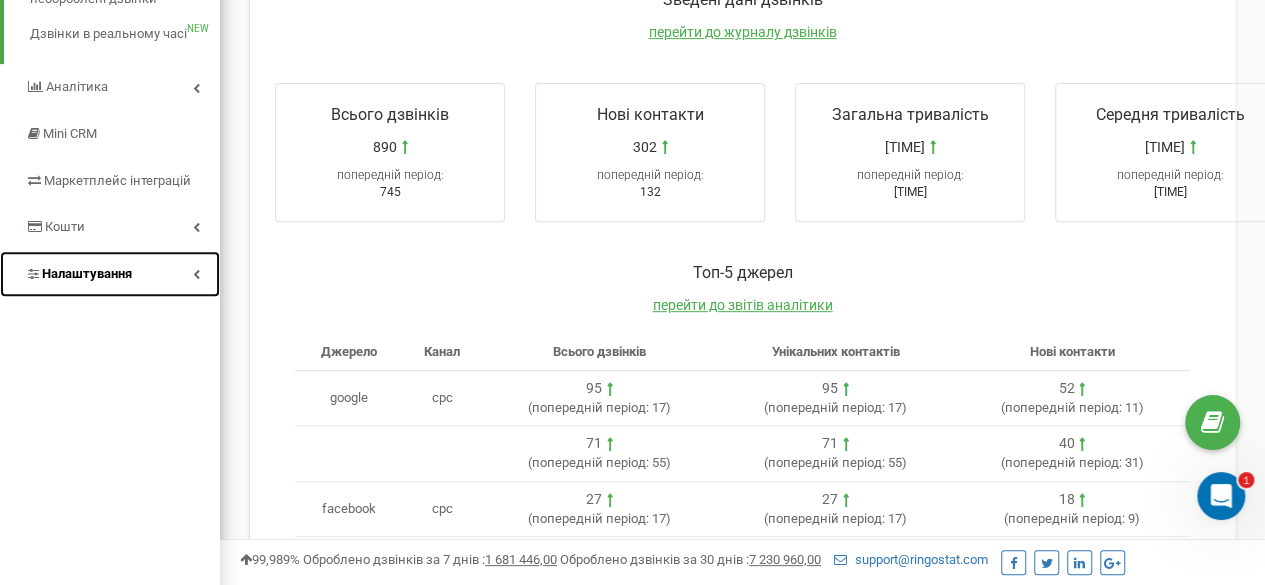 click on "Налаштування" at bounding box center [110, 274] 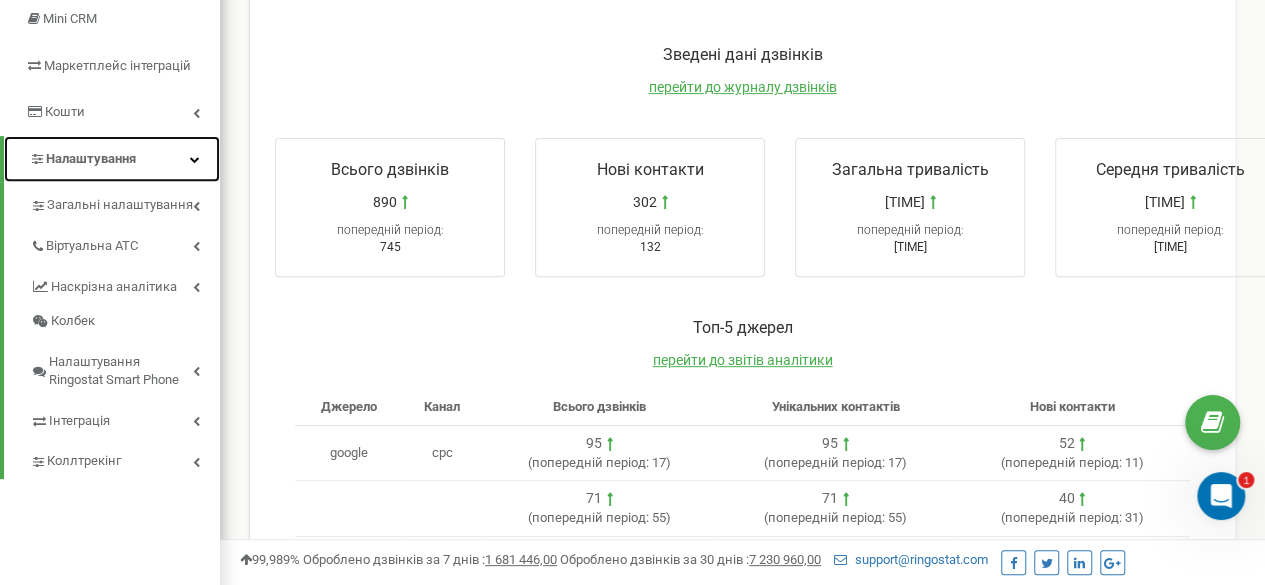 scroll, scrollTop: 312, scrollLeft: 0, axis: vertical 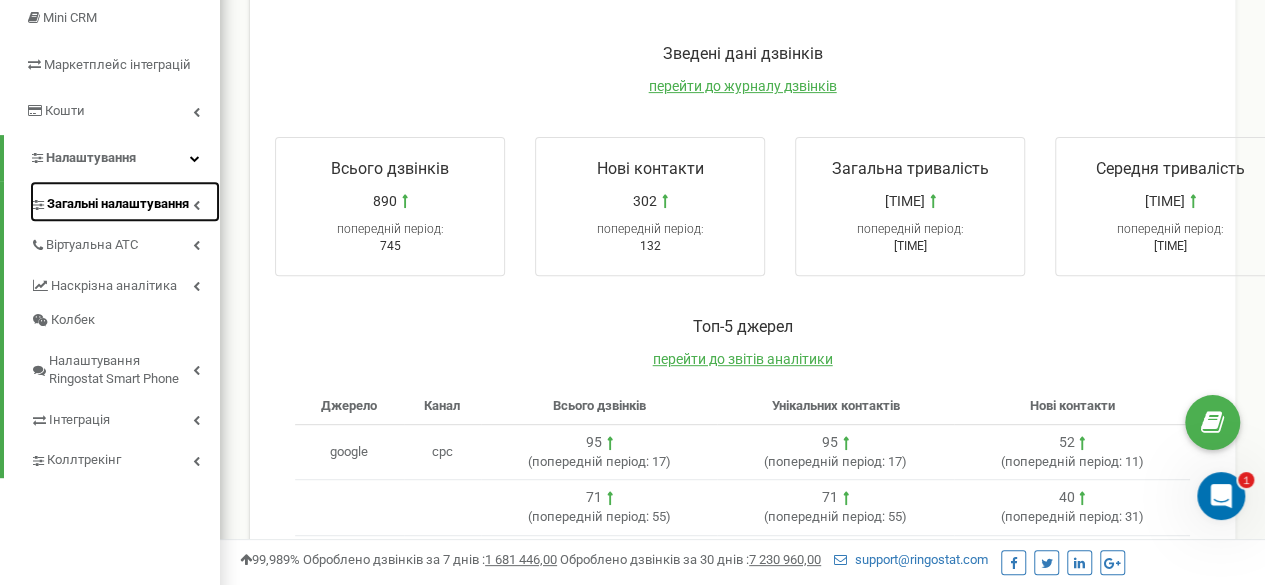click on "Загальні налаштування" at bounding box center [118, 204] 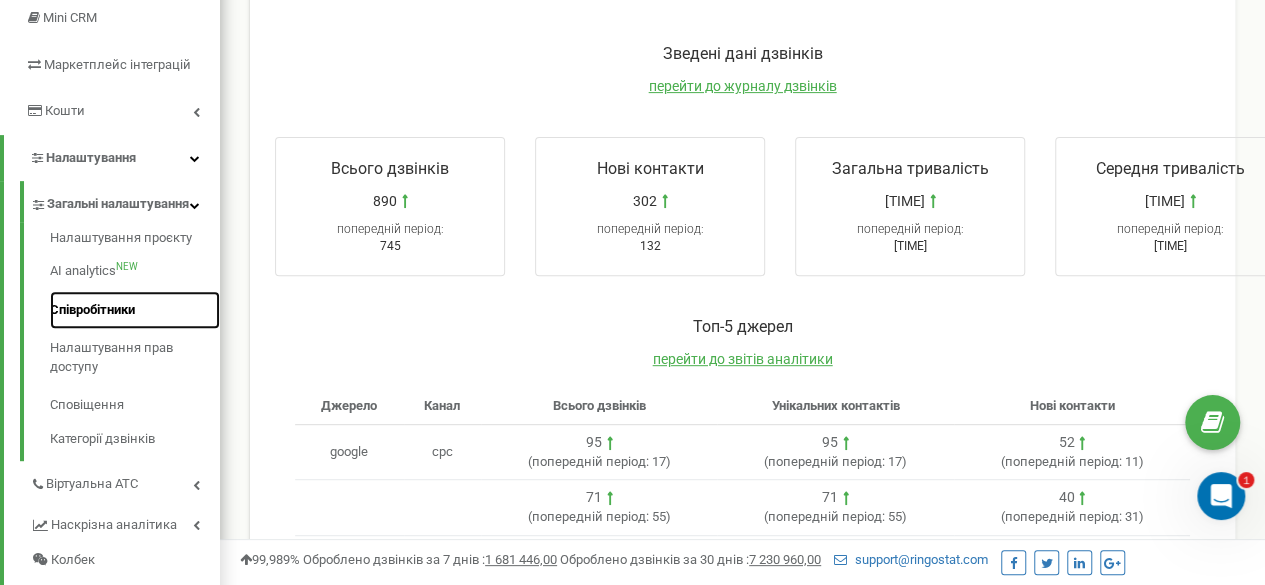 click on "Співробітники" at bounding box center (135, 310) 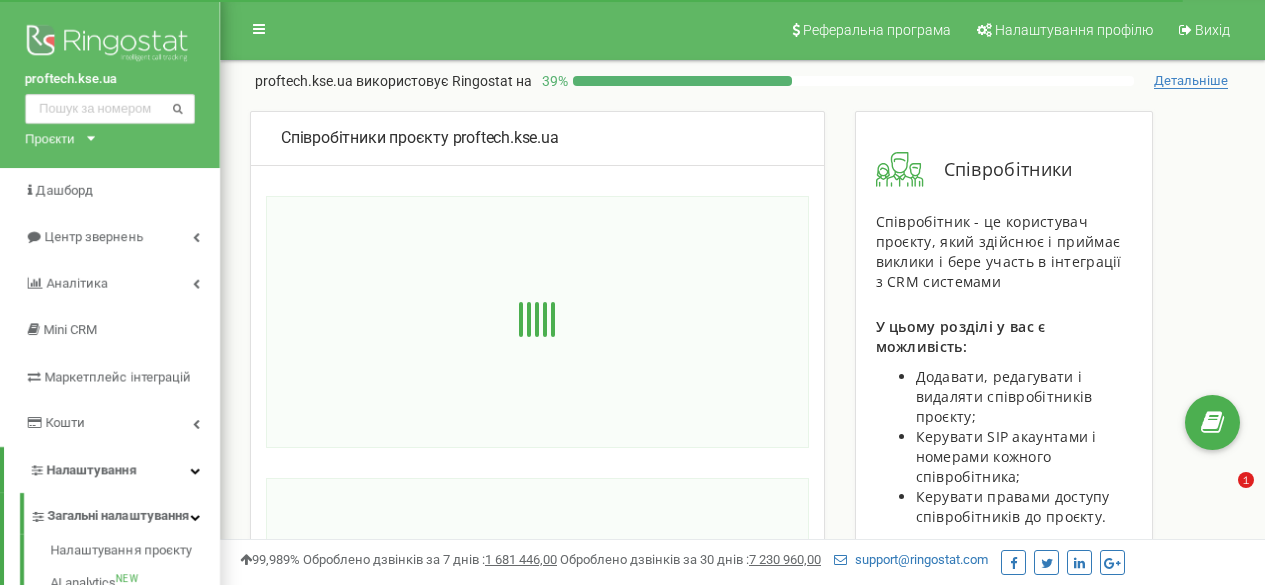 scroll, scrollTop: 0, scrollLeft: 0, axis: both 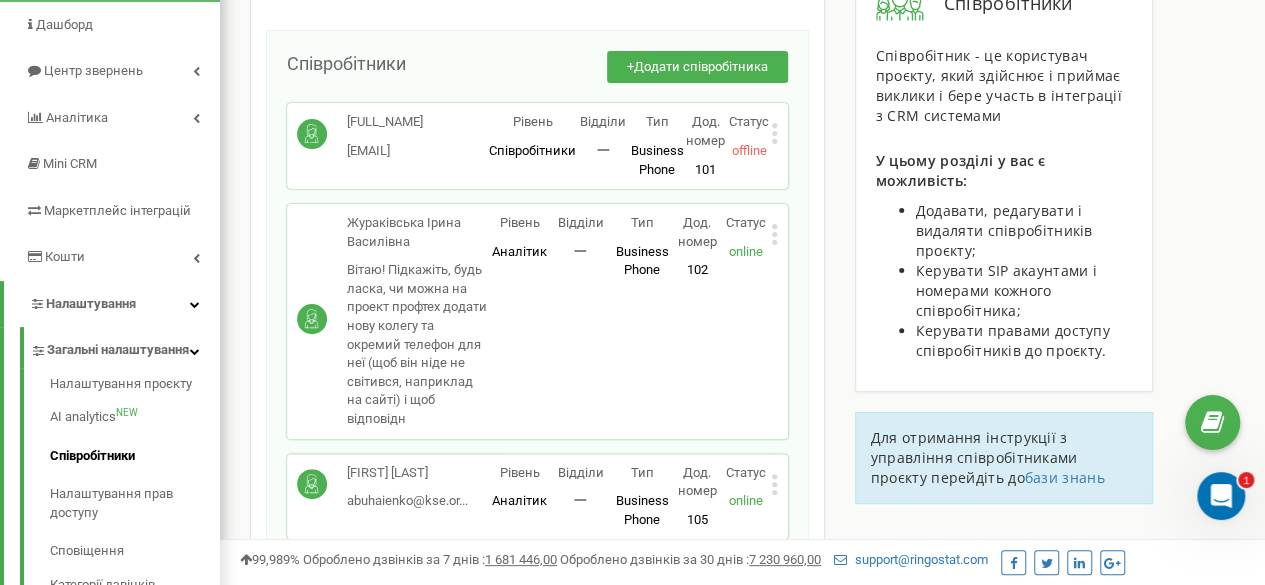 click at bounding box center [1221, 496] 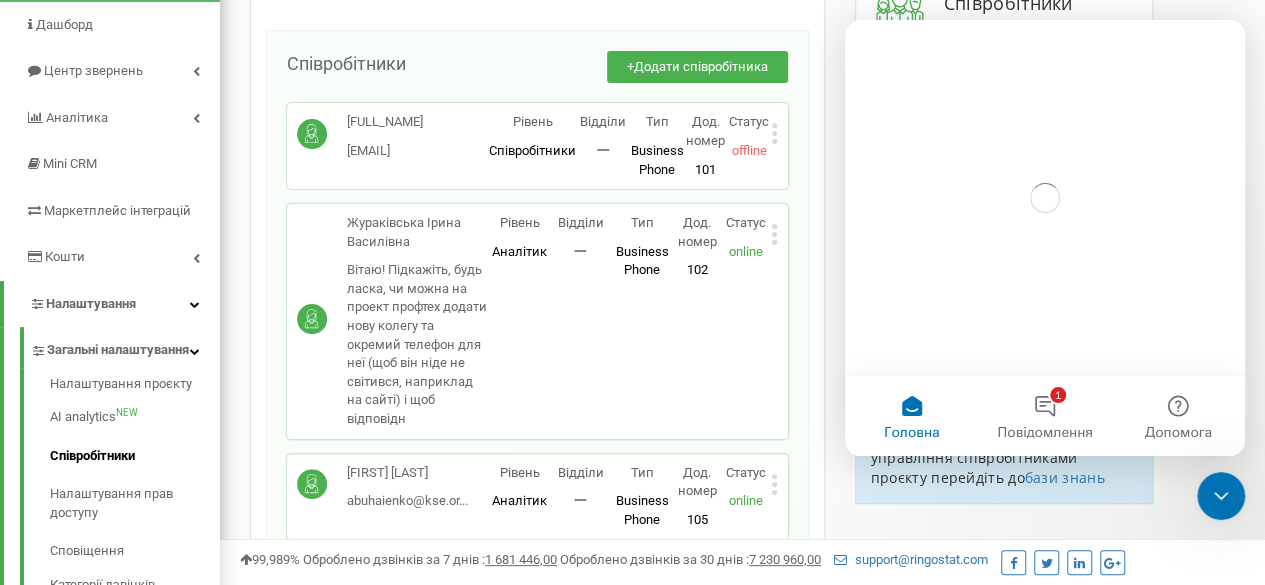 scroll, scrollTop: 0, scrollLeft: 0, axis: both 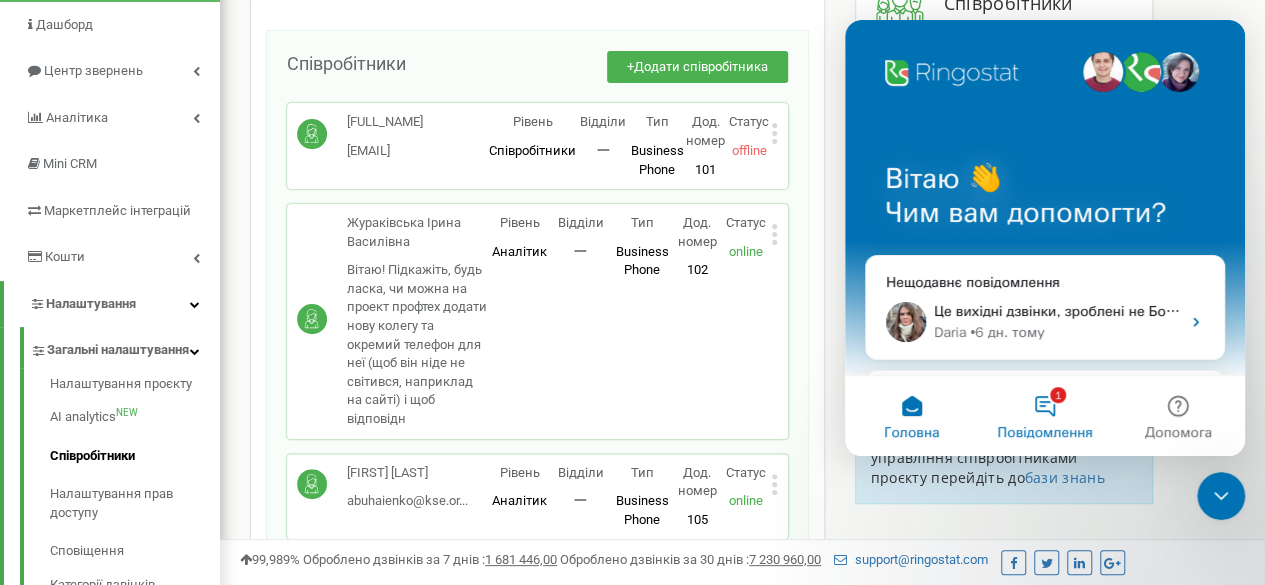 click on "1 Повідомлення" at bounding box center [1044, 416] 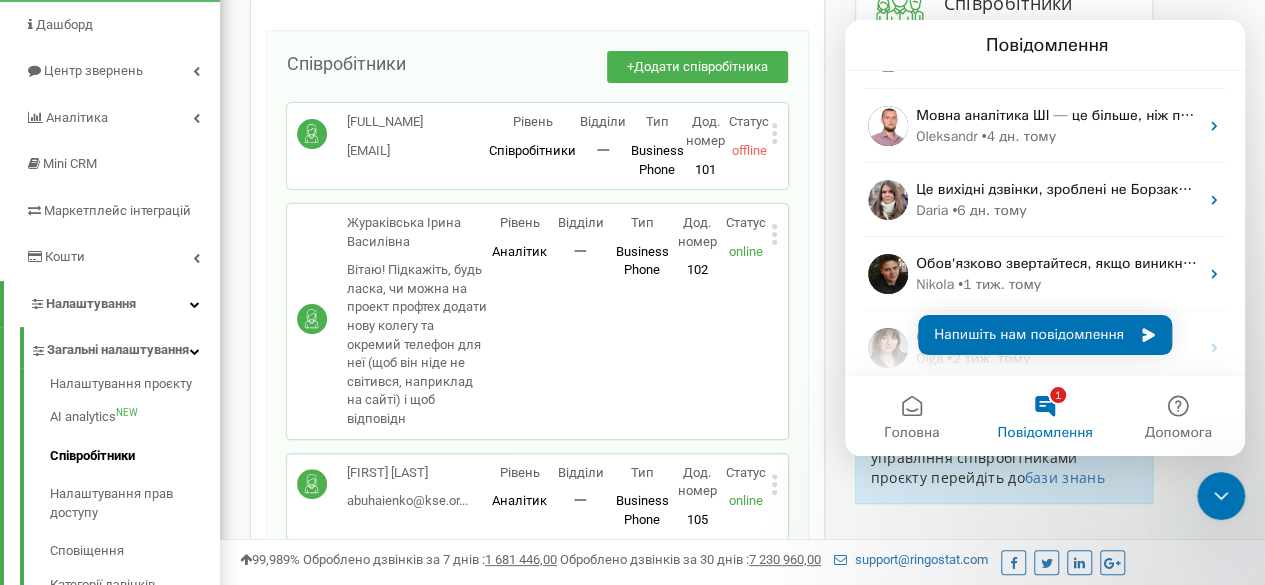 scroll, scrollTop: 0, scrollLeft: 0, axis: both 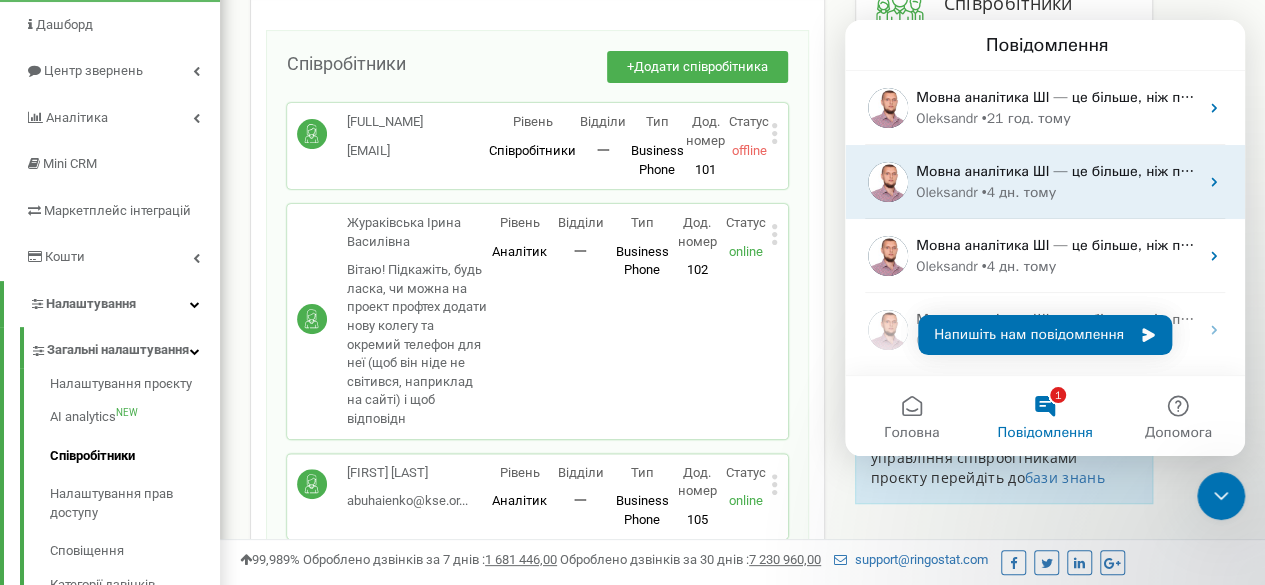 click on "Мовна аналітика ШІ — це більше, ніж просто транскрипція дзвінків. Це інтелектуальний аналіз, який підсвічує слабкі місця, допомагає команді продавати краще й підвищує рівень обслуговування.  Побач усе в дії: ми проведемо персональне демо для тебе., Покажемо, як AI адаптується під твій бізнес., Без зайвих слів — тільки те, що справді допомагає." at bounding box center (2111, 171) 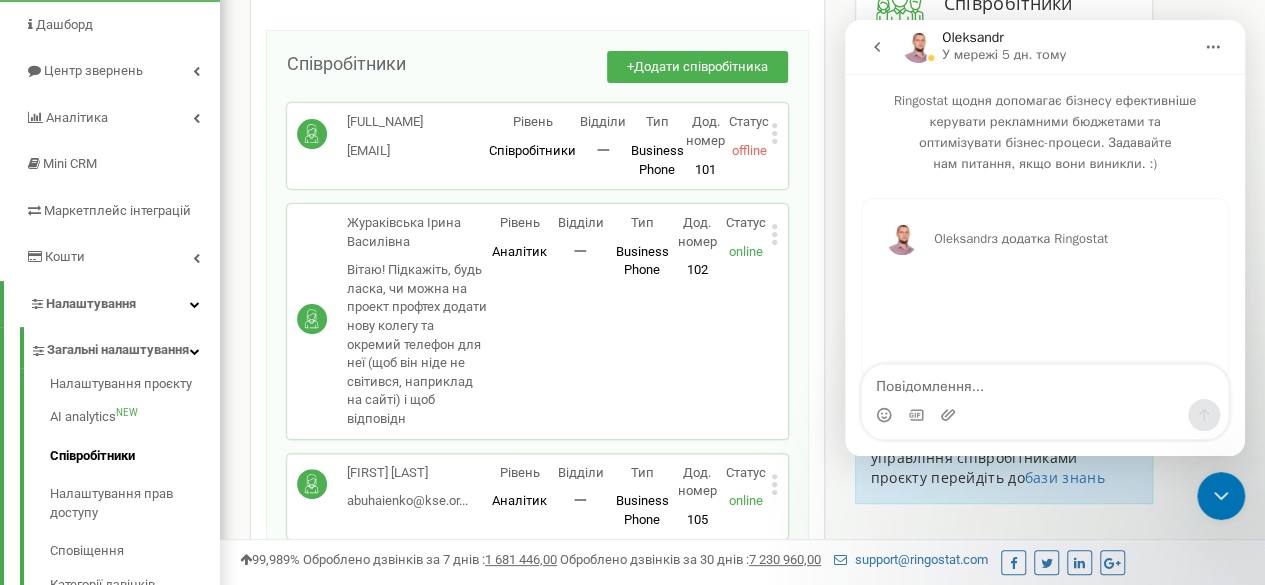 scroll, scrollTop: 14, scrollLeft: 0, axis: vertical 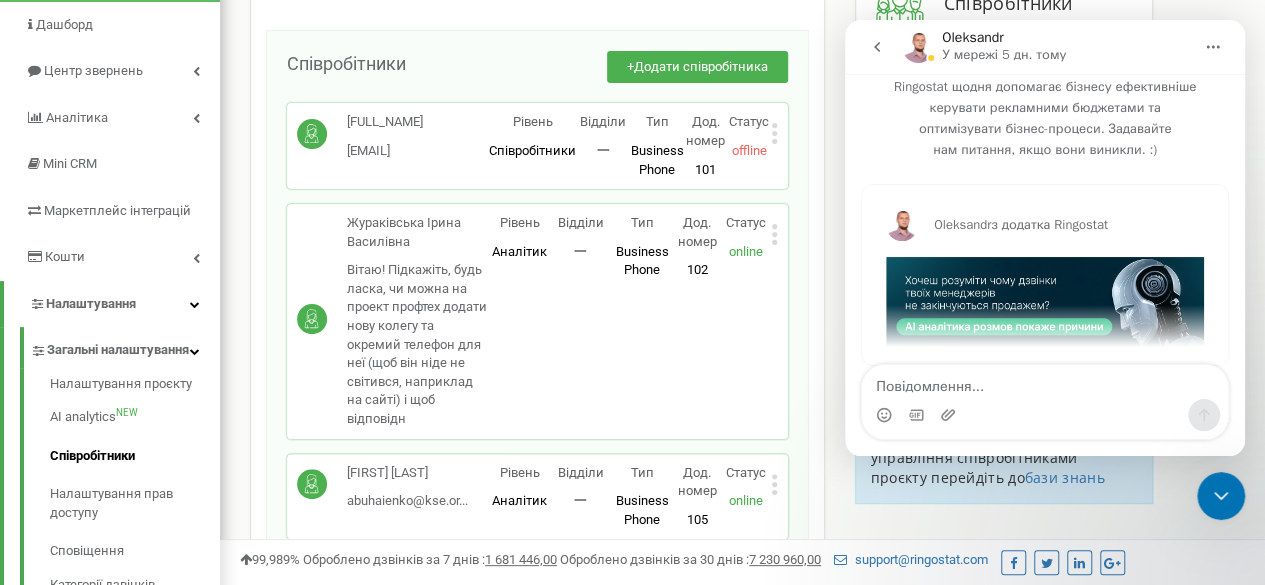 click 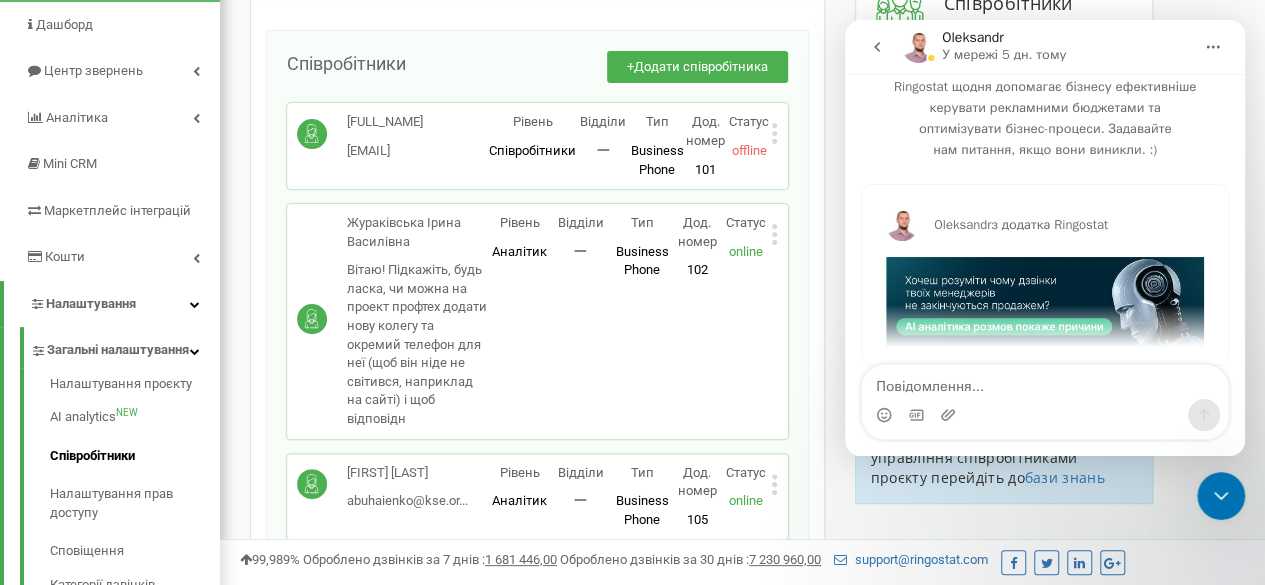 scroll, scrollTop: 0, scrollLeft: 0, axis: both 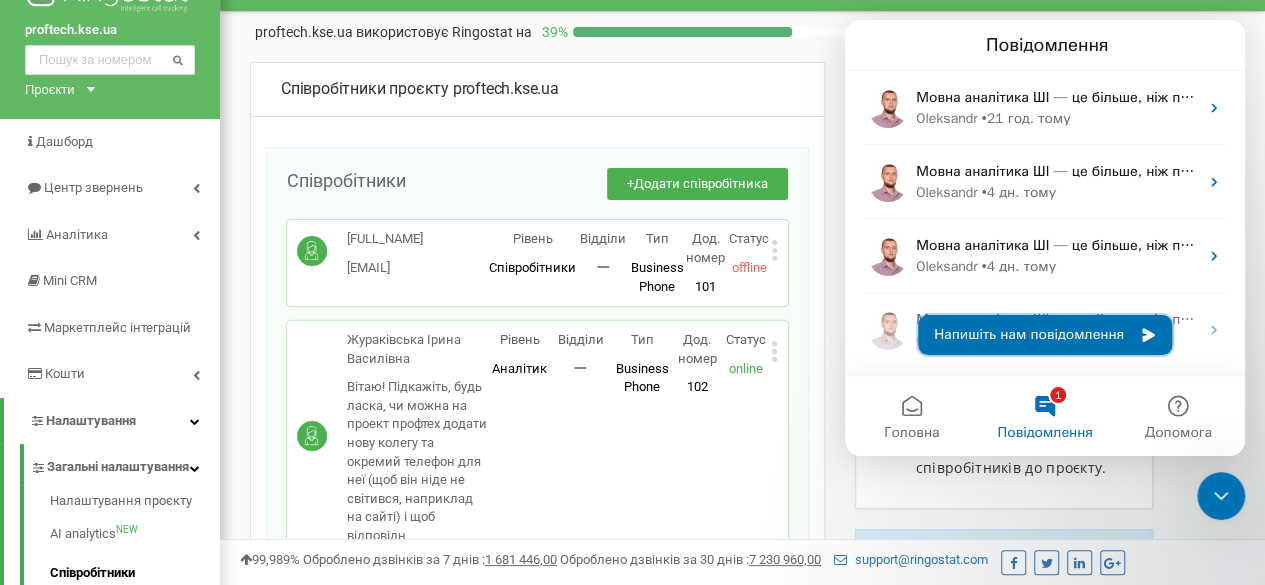 click on "Напишіть нам повідомлення" at bounding box center (1045, 335) 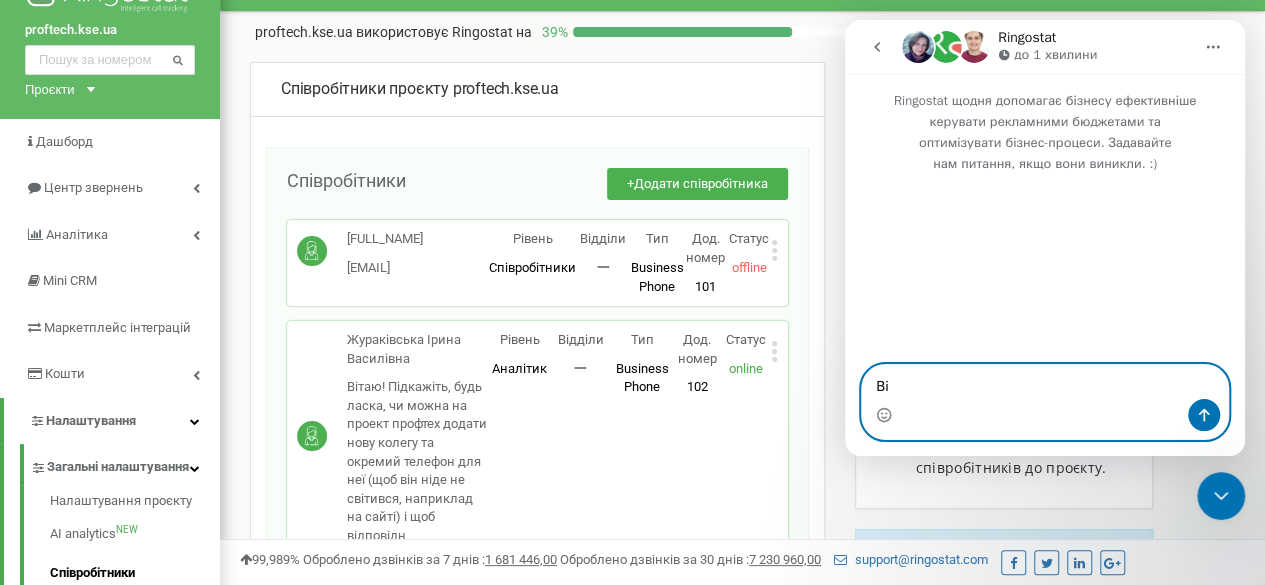type on "В" 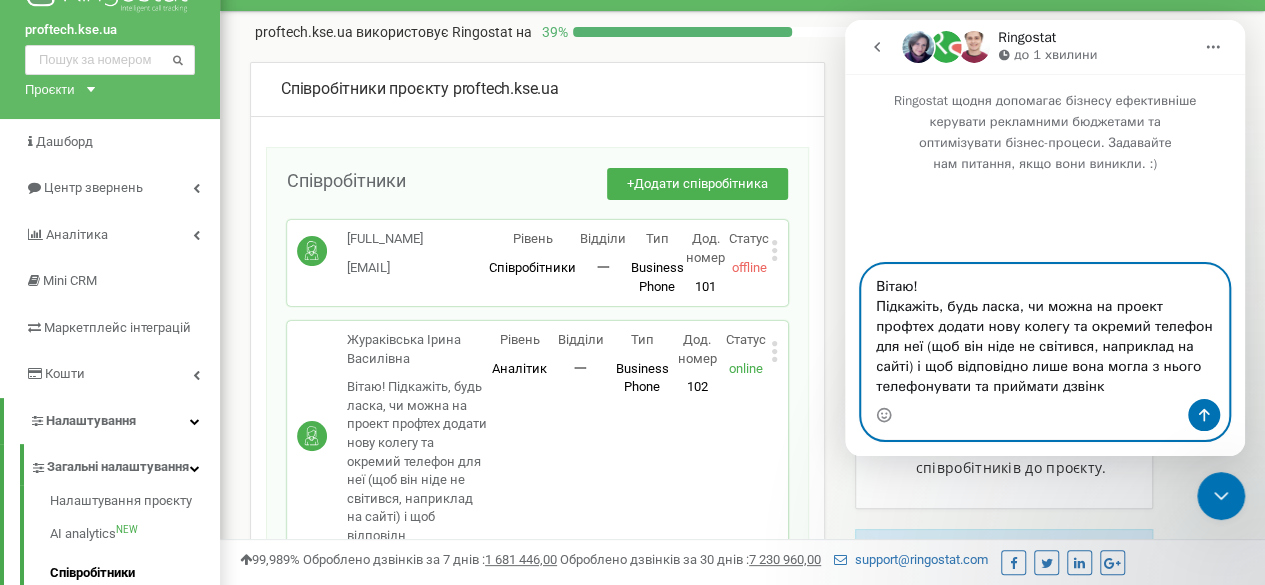 type on "Вітаю!
Підкажіть, будь ласка, чи можна на проект профтех додати нову колегу та окремий телефон для неї (щоб він ніде не світився, наприклад на сайті) і щоб відповідно лише вона могла з нього телефонувати та приймати дзвінки" 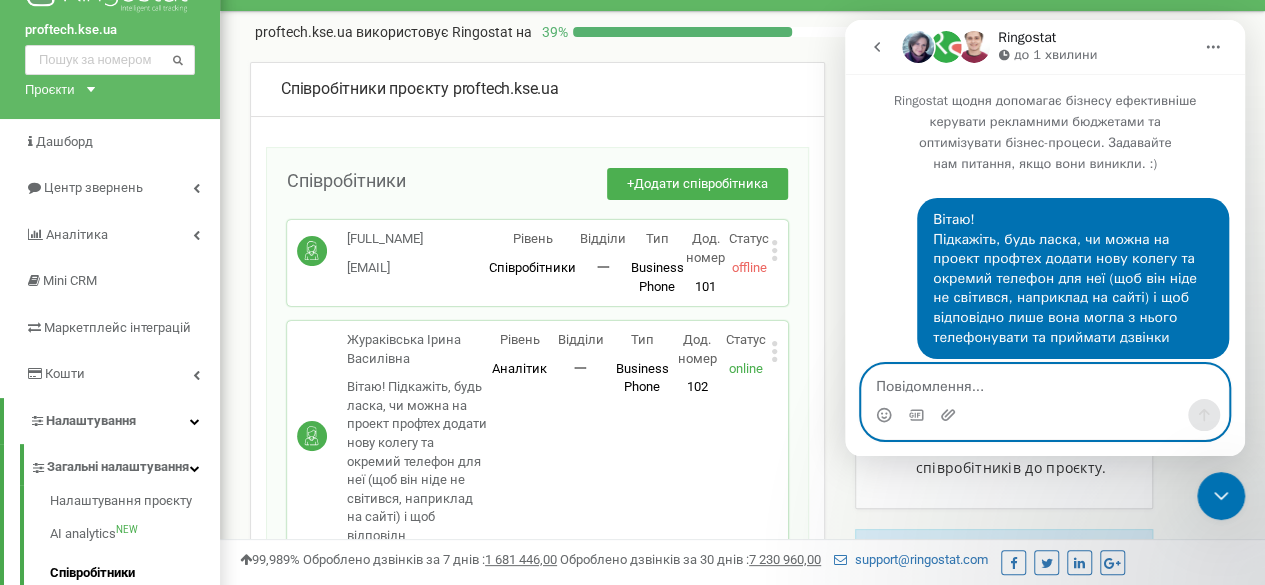 type 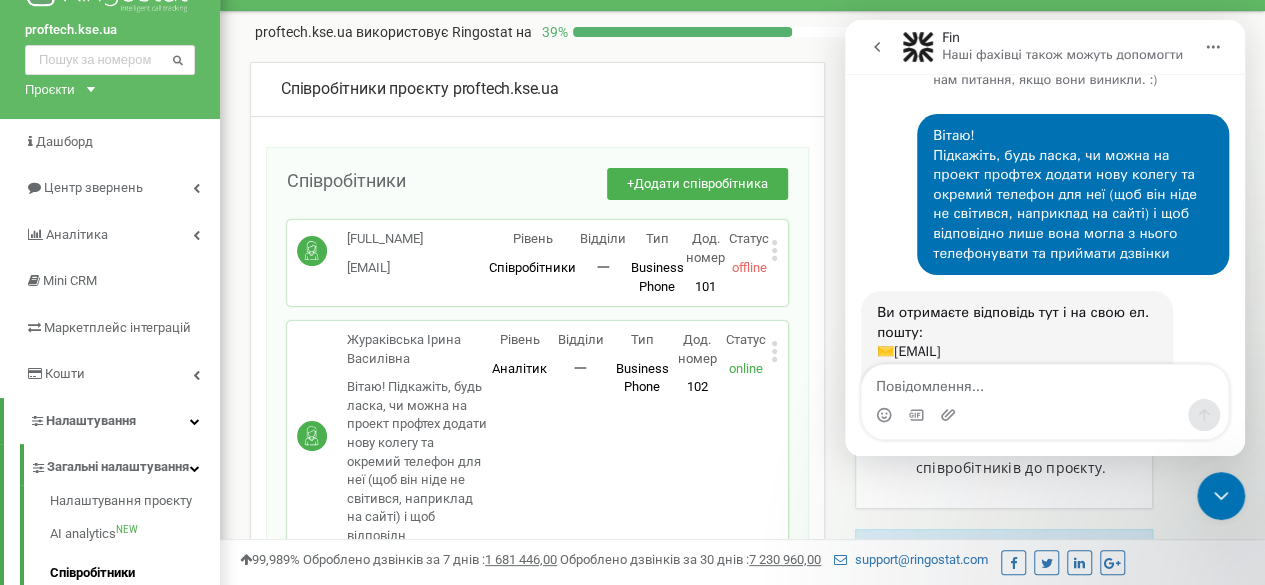 scroll, scrollTop: 162, scrollLeft: 0, axis: vertical 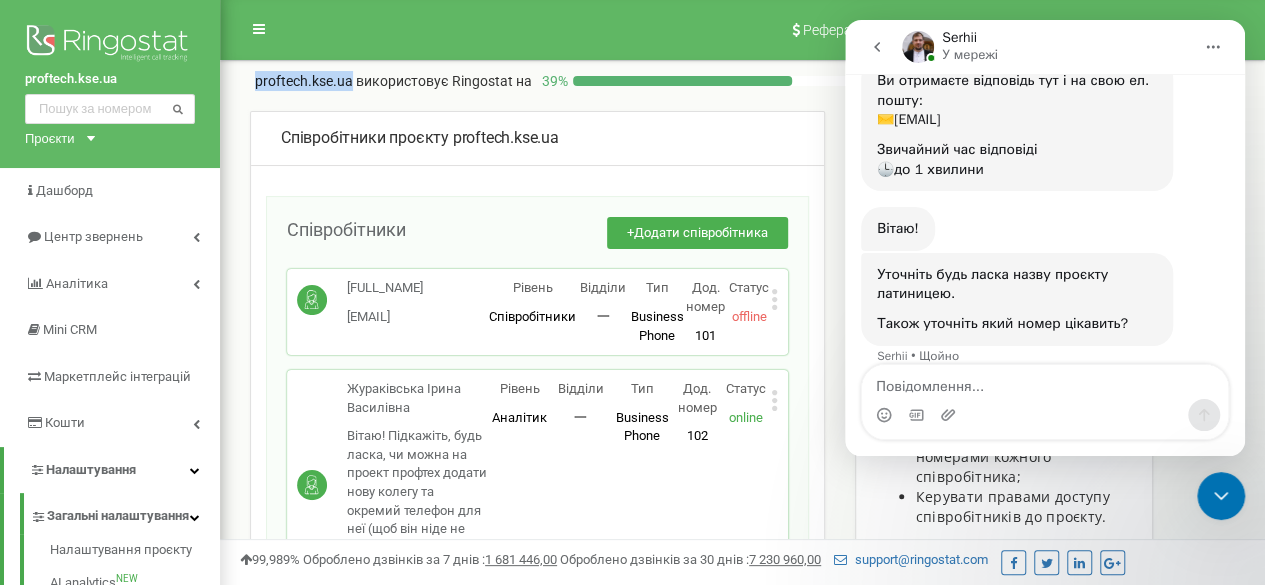 drag, startPoint x: 255, startPoint y: 83, endPoint x: 352, endPoint y: 76, distance: 97.25225 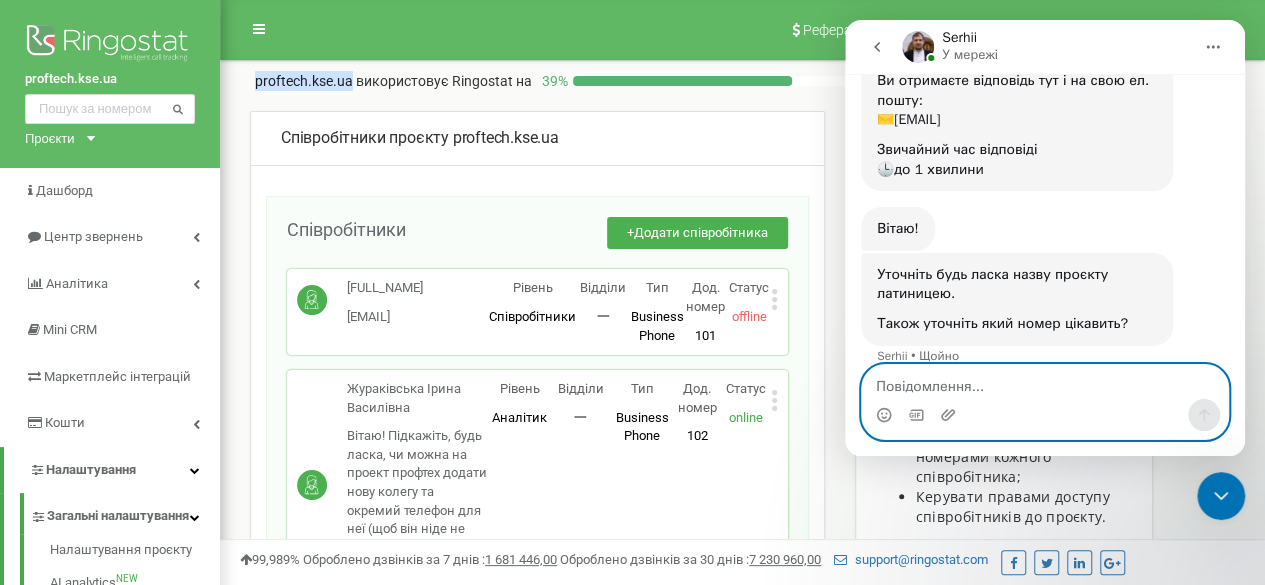 click at bounding box center (1045, 382) 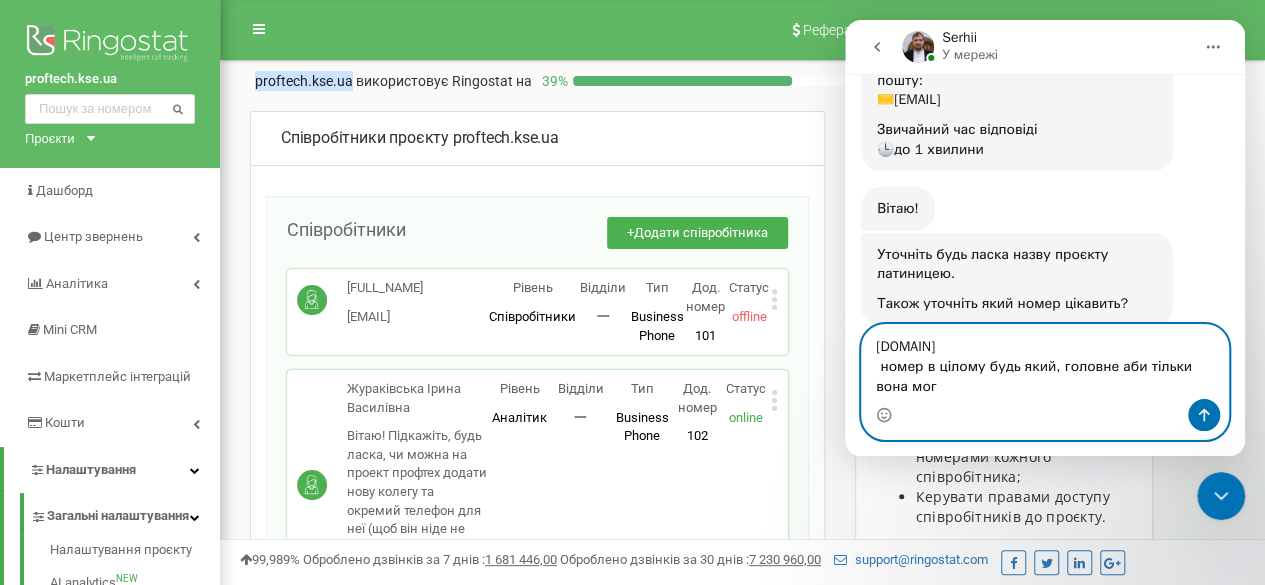 scroll, scrollTop: 356, scrollLeft: 0, axis: vertical 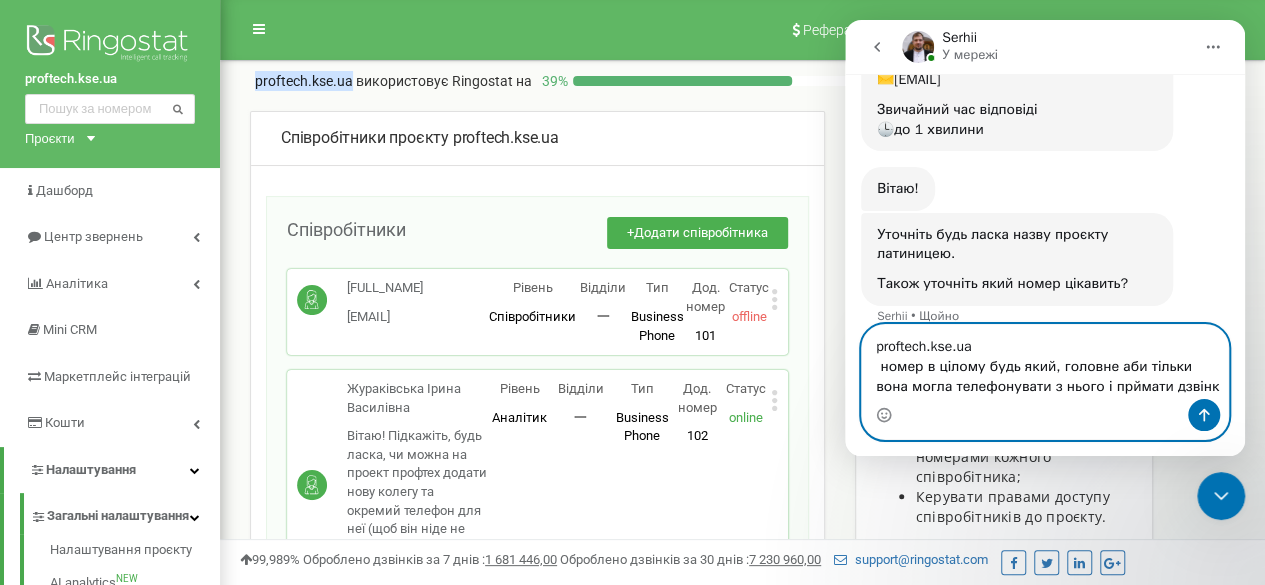 type on "[DOMAIN]
номер в цілому будь який, головне аби тільки вона могла телефонувати з нього і прймати дзвінки" 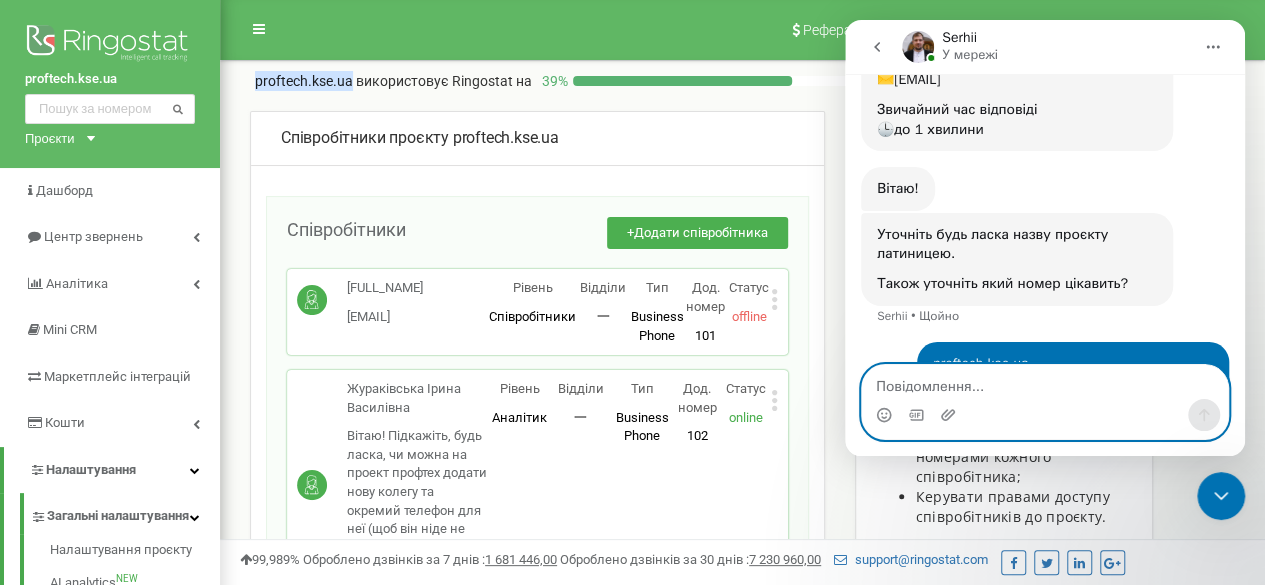 scroll, scrollTop: 434, scrollLeft: 0, axis: vertical 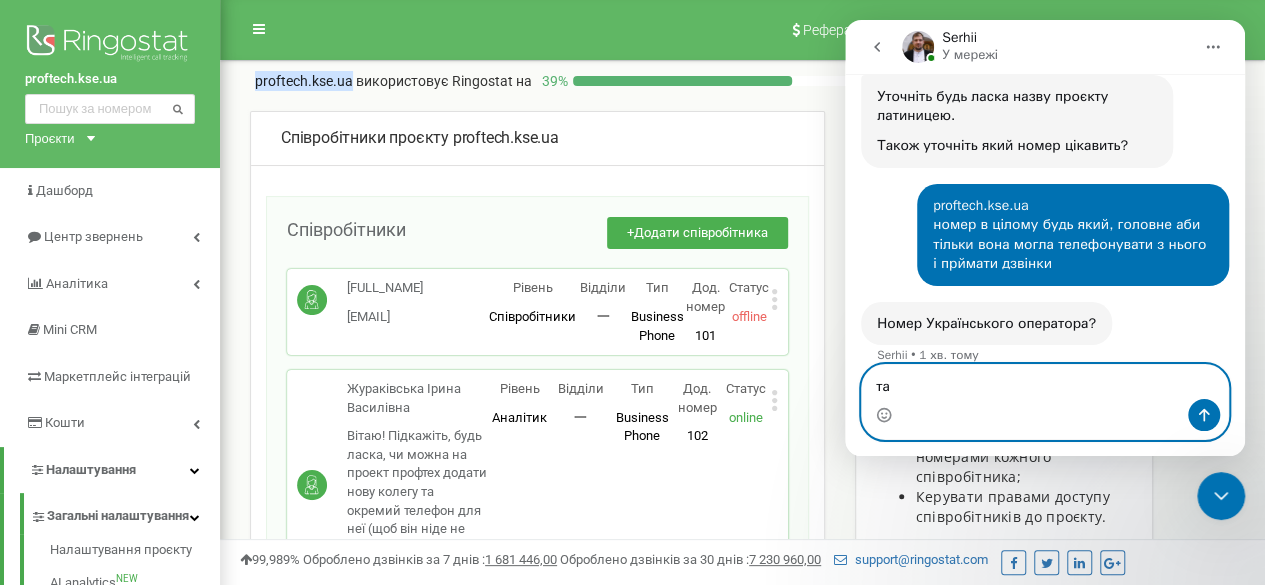 type on "так" 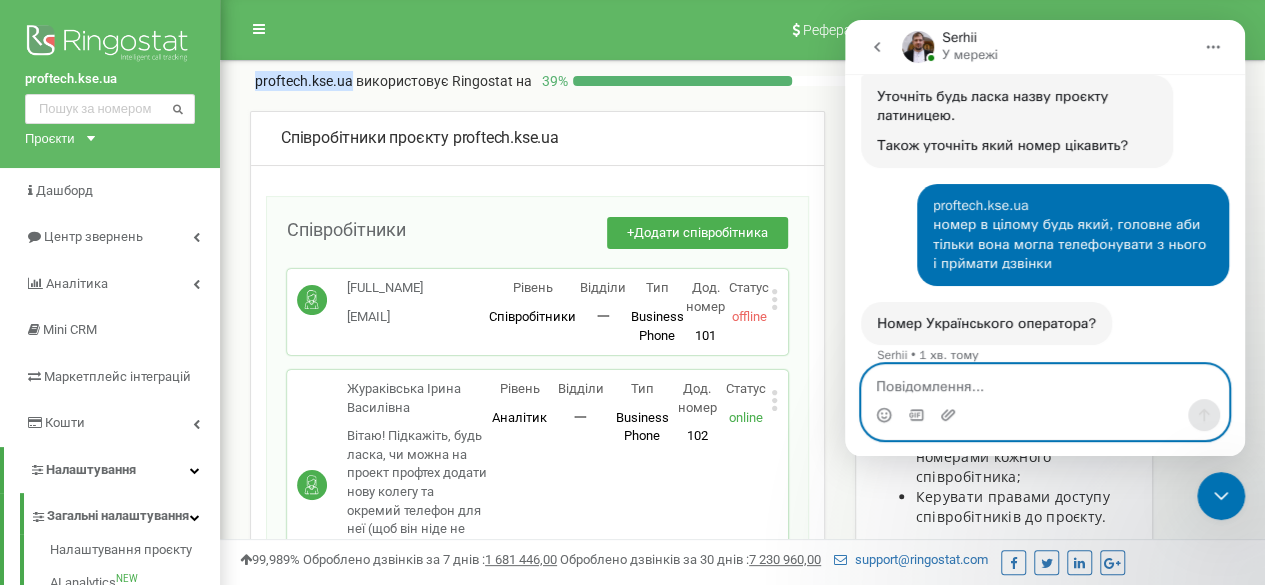 scroll, scrollTop: 554, scrollLeft: 0, axis: vertical 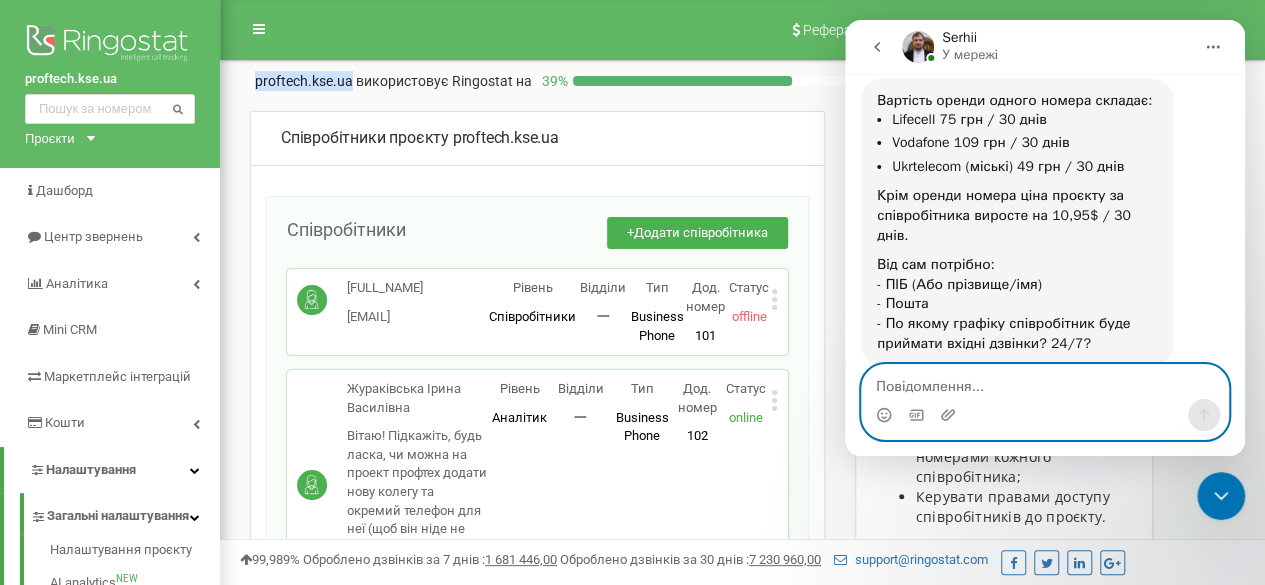 paste on "[FIRST] [LAST], [EMAIL]" 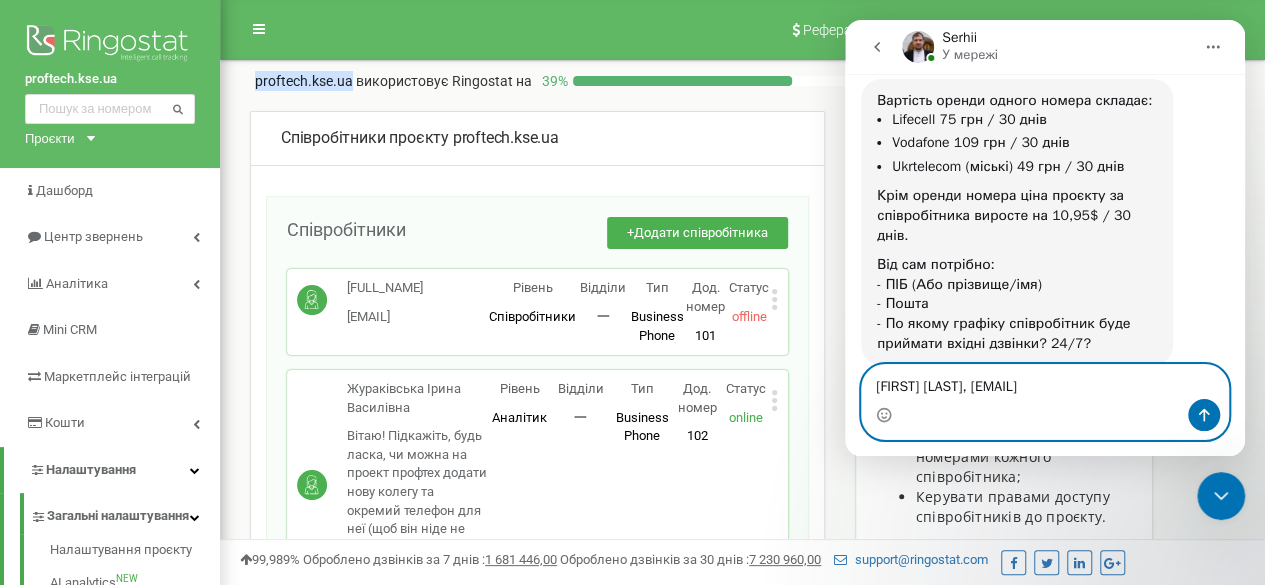 scroll, scrollTop: 856, scrollLeft: 0, axis: vertical 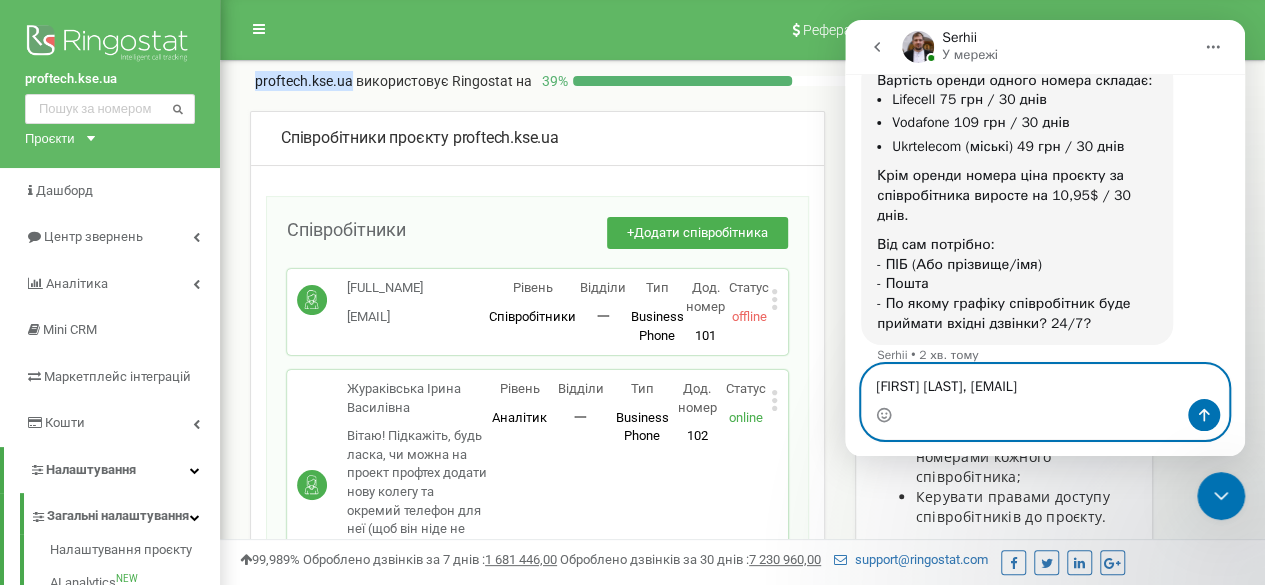 click on "[FIRST] [LAST], [EMAIL]" at bounding box center [1045, 382] 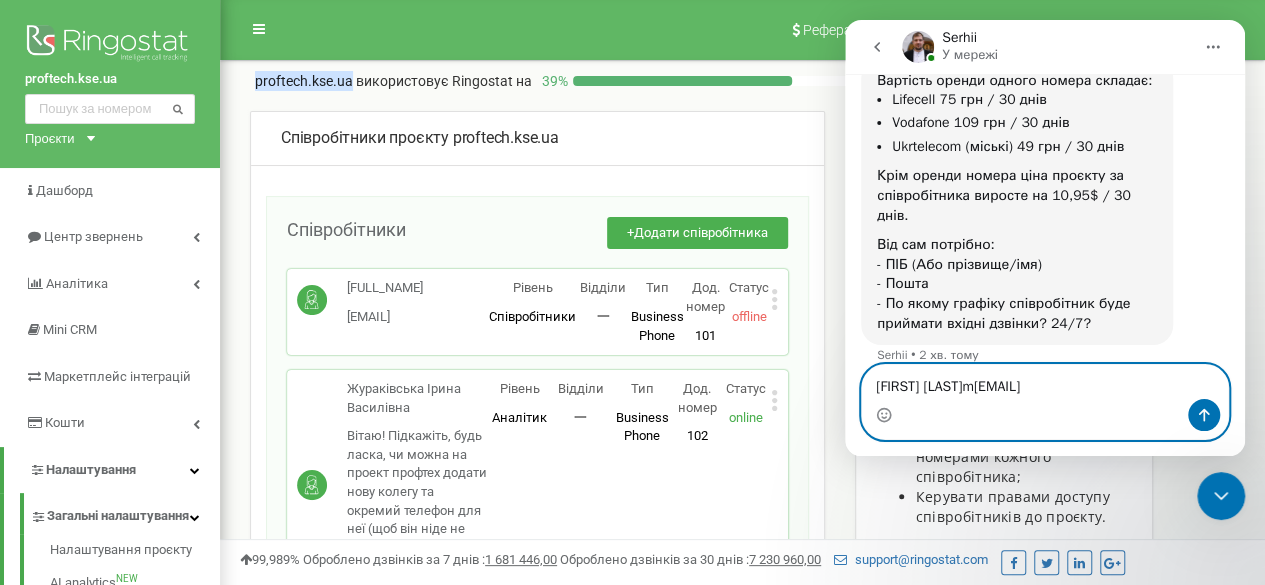type on "[FULL_NAME]
[EMAIL]" 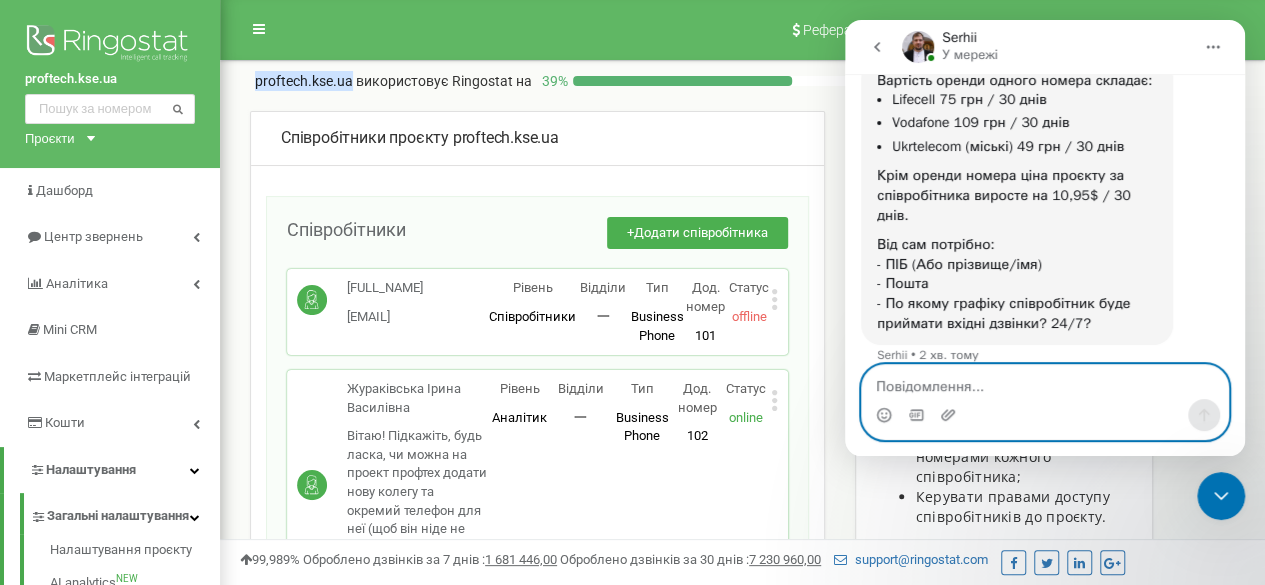 scroll, scrollTop: 915, scrollLeft: 0, axis: vertical 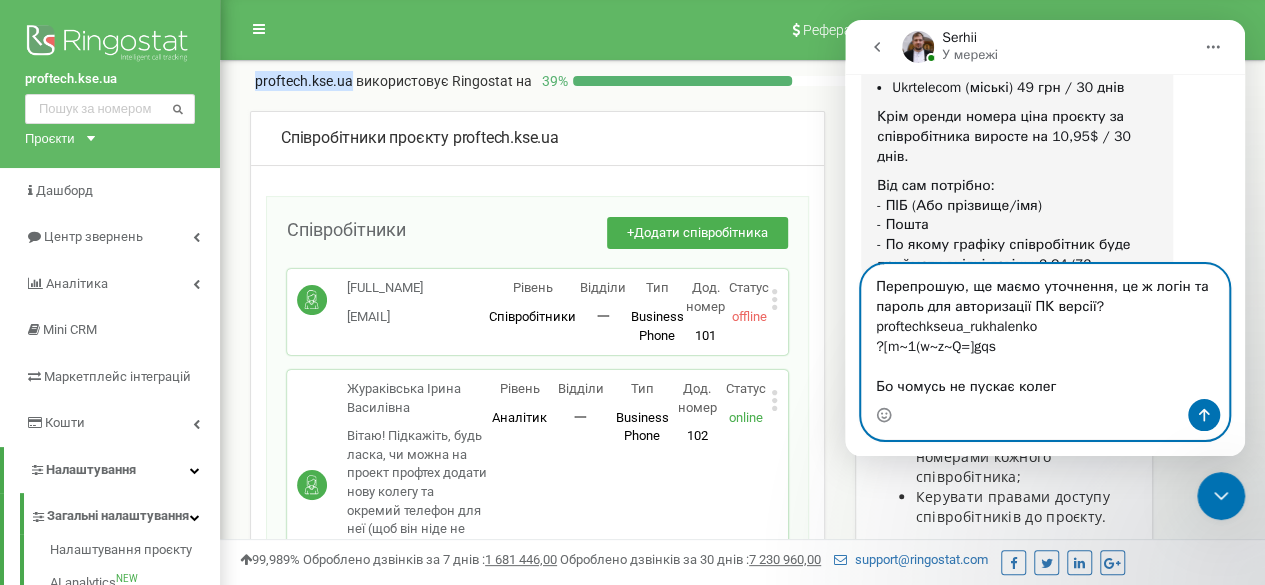 type on "з 9:00 до 18:00" 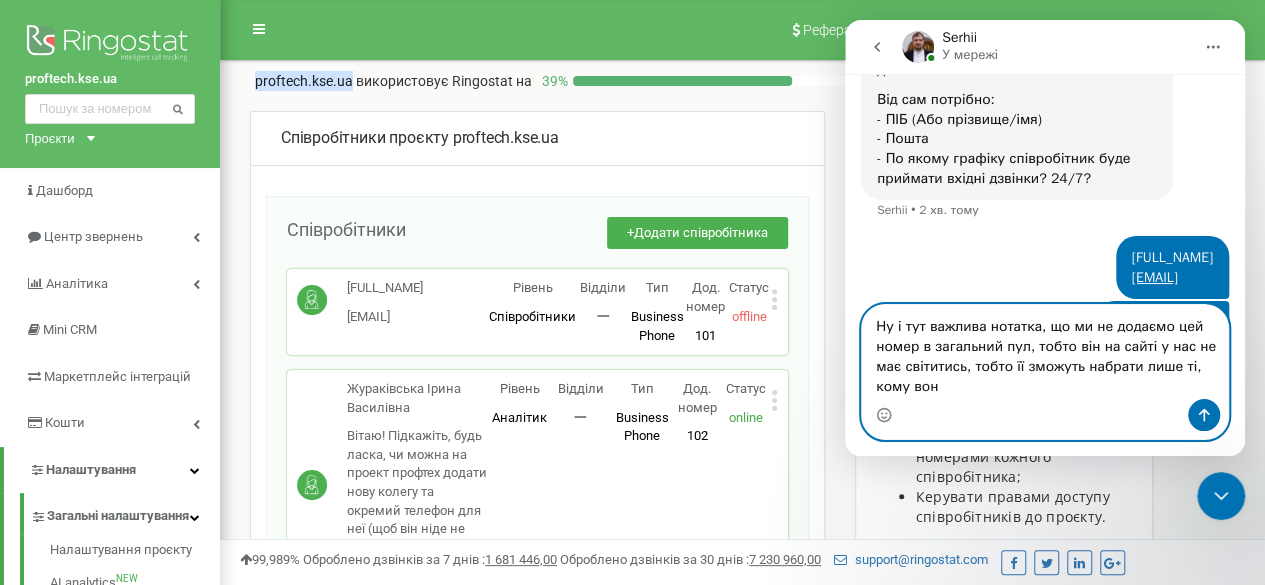 scroll, scrollTop: 1021, scrollLeft: 0, axis: vertical 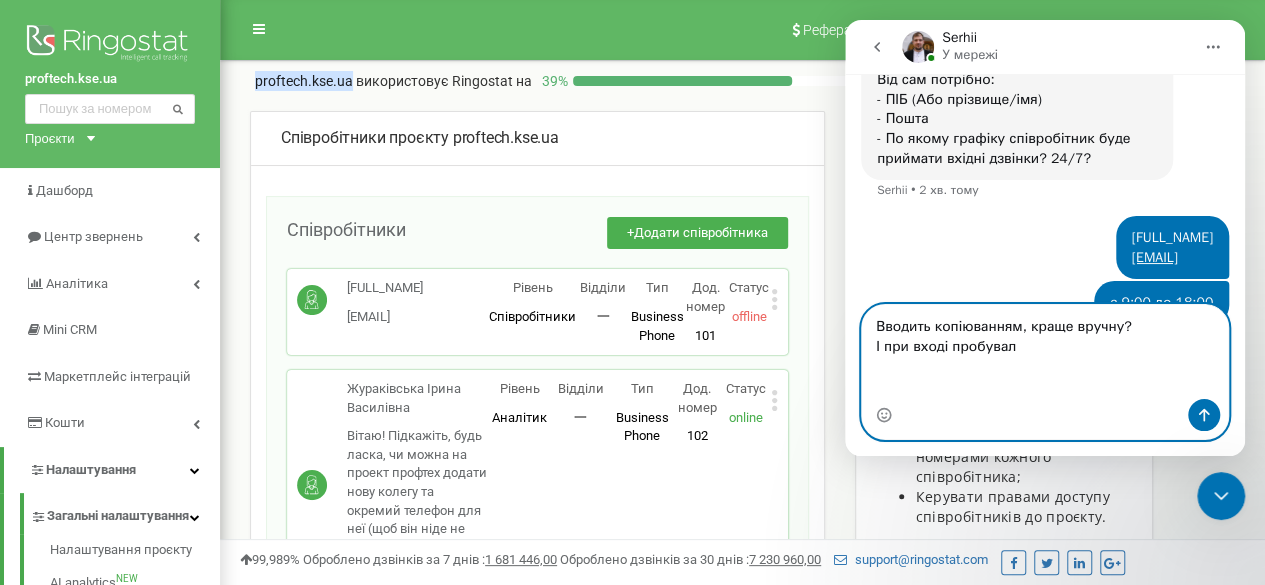 type on "Ну і тут важлива нотатка, що ми не додаємо цей номер в загальний пул, тобто він на сайті у нас не має світитись, тобто її зможуть набрати лише ті, кому вона подзвонить" 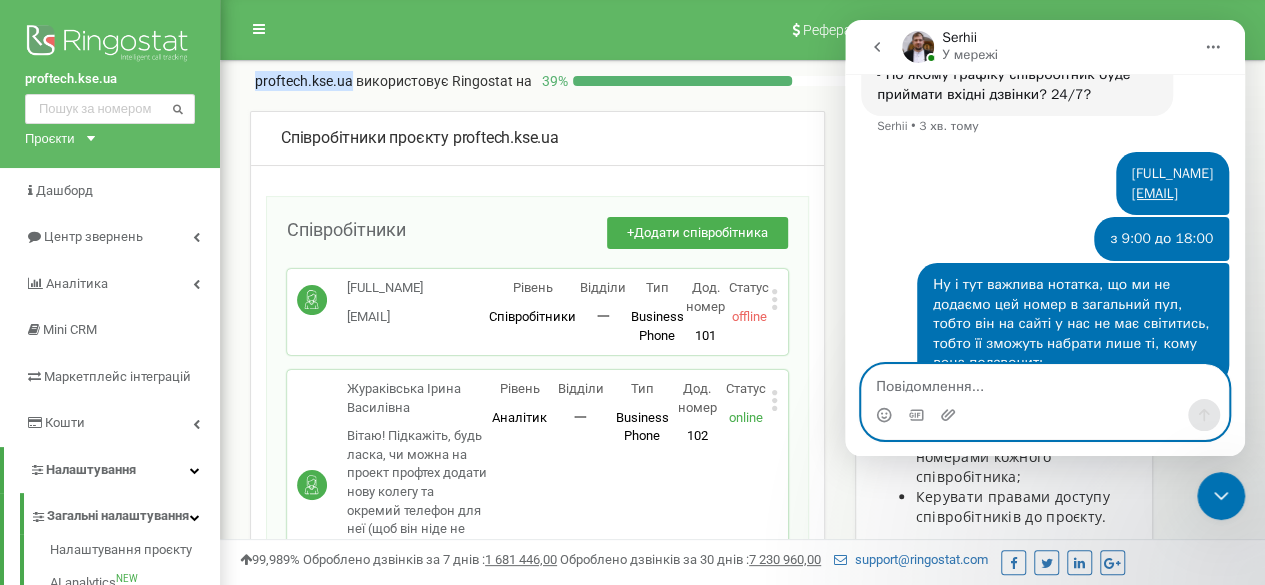 scroll, scrollTop: 1162, scrollLeft: 0, axis: vertical 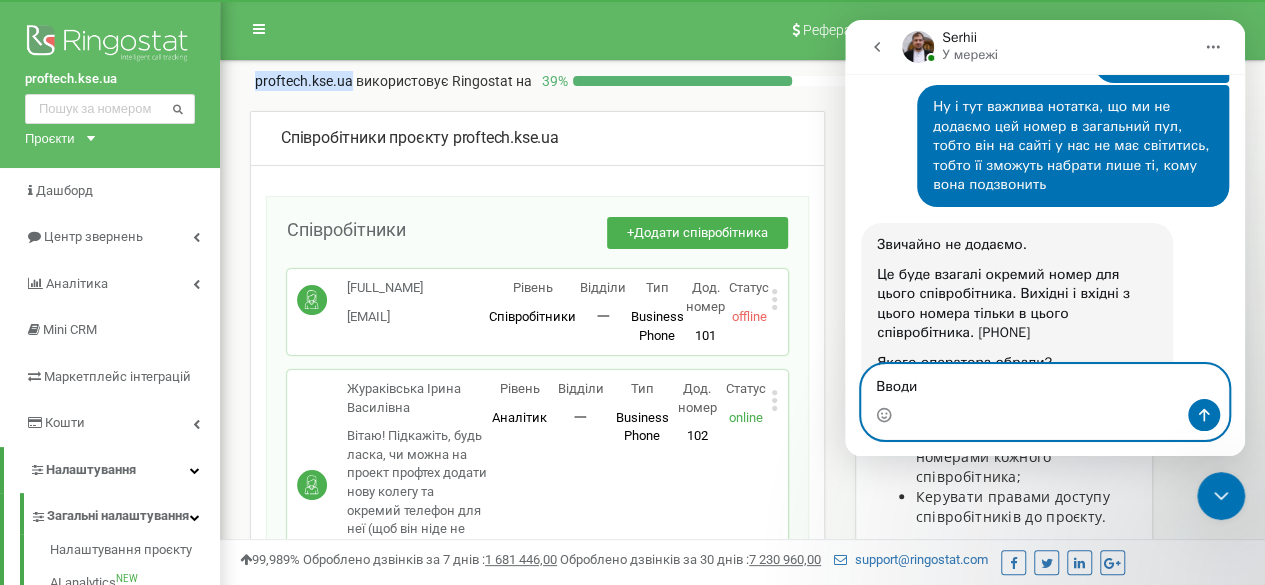 type on "Давайте напевне Lifecell" 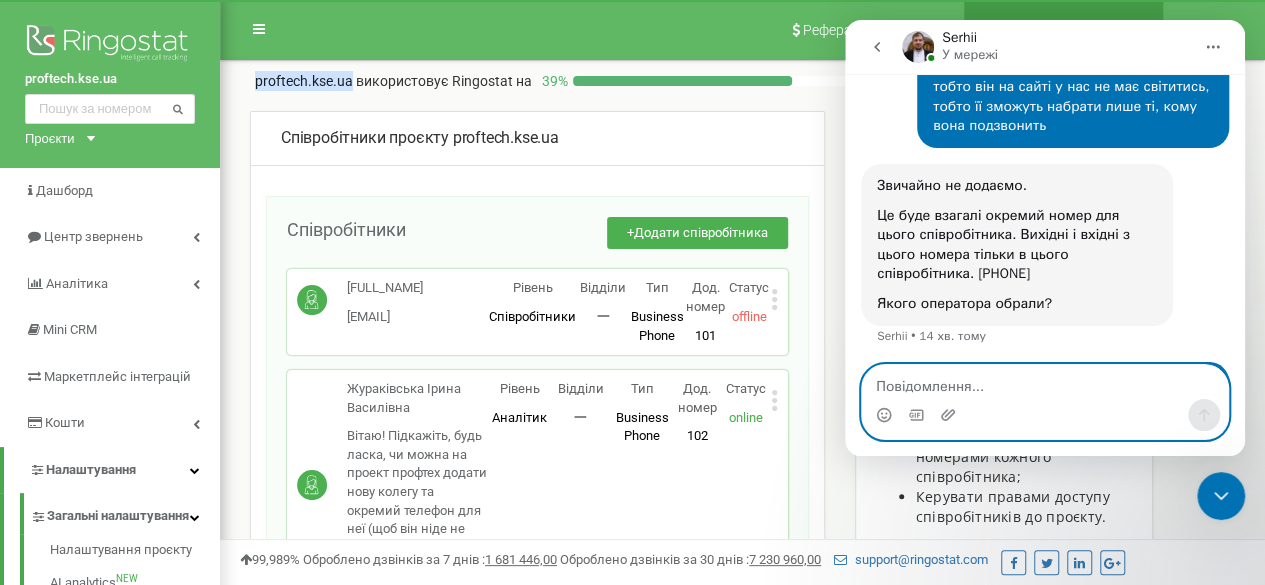 scroll, scrollTop: 1379, scrollLeft: 0, axis: vertical 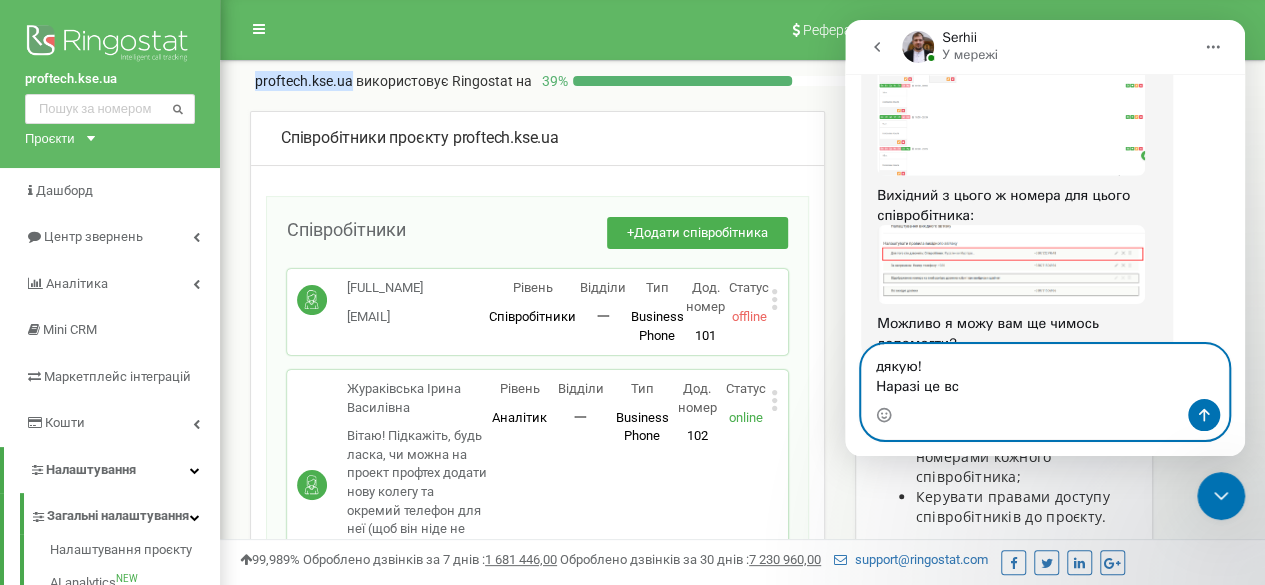 type on "дякую!
Наразі це все" 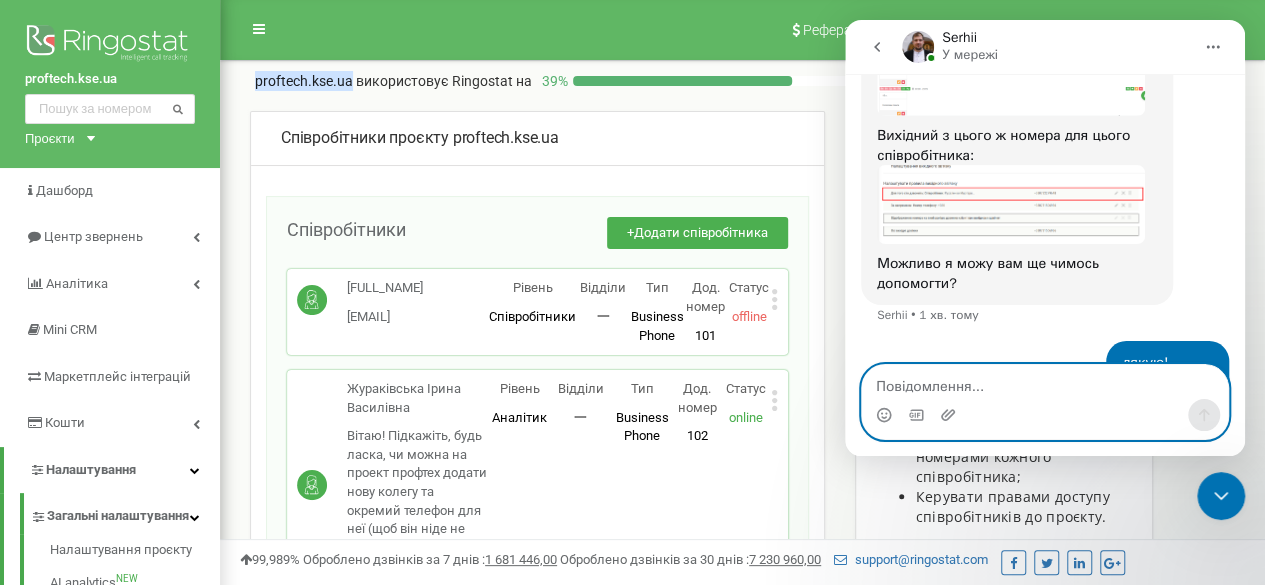 scroll, scrollTop: 1668, scrollLeft: 0, axis: vertical 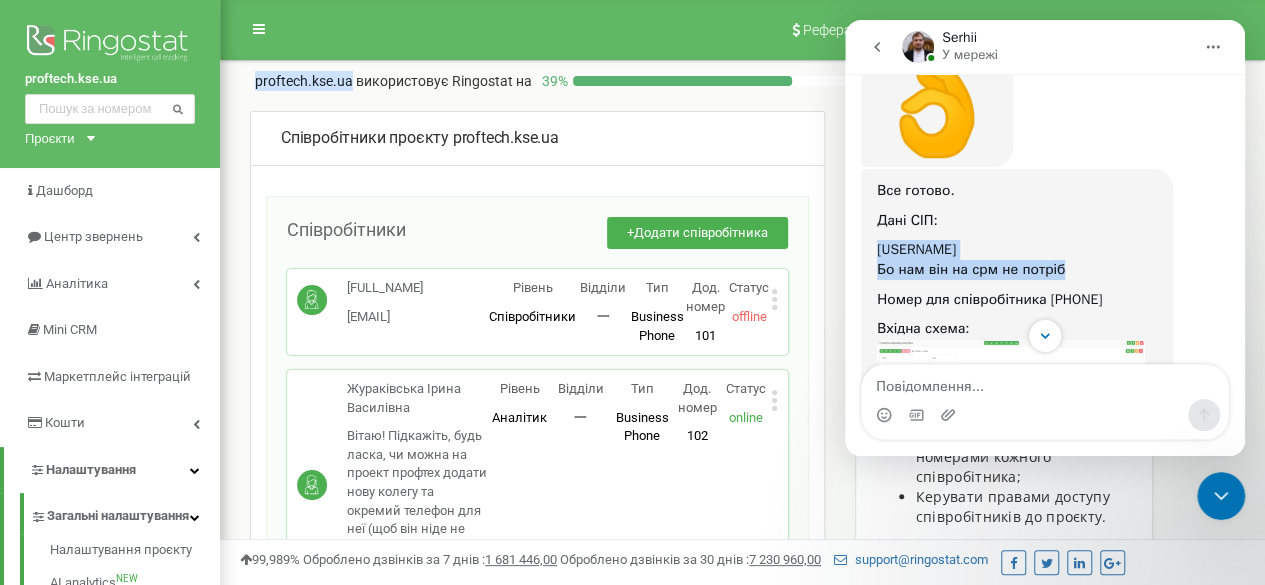 drag, startPoint x: 877, startPoint y: 191, endPoint x: 1053, endPoint y: 222, distance: 178.70926 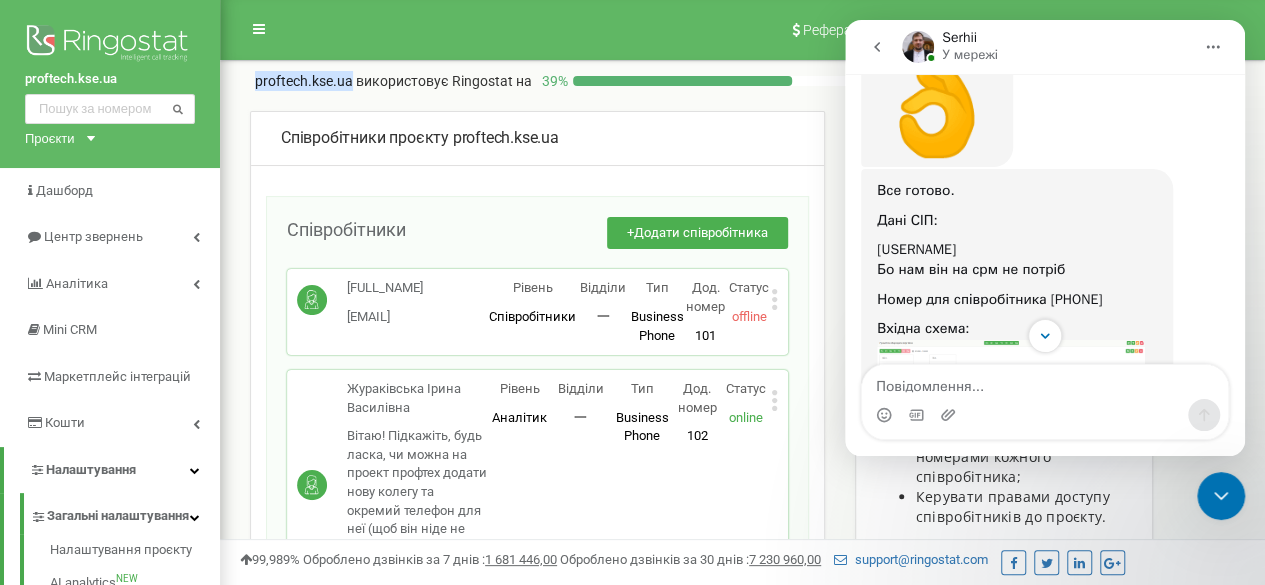 click on "Номер для співробітника [PHONE]" at bounding box center (1017, 300) 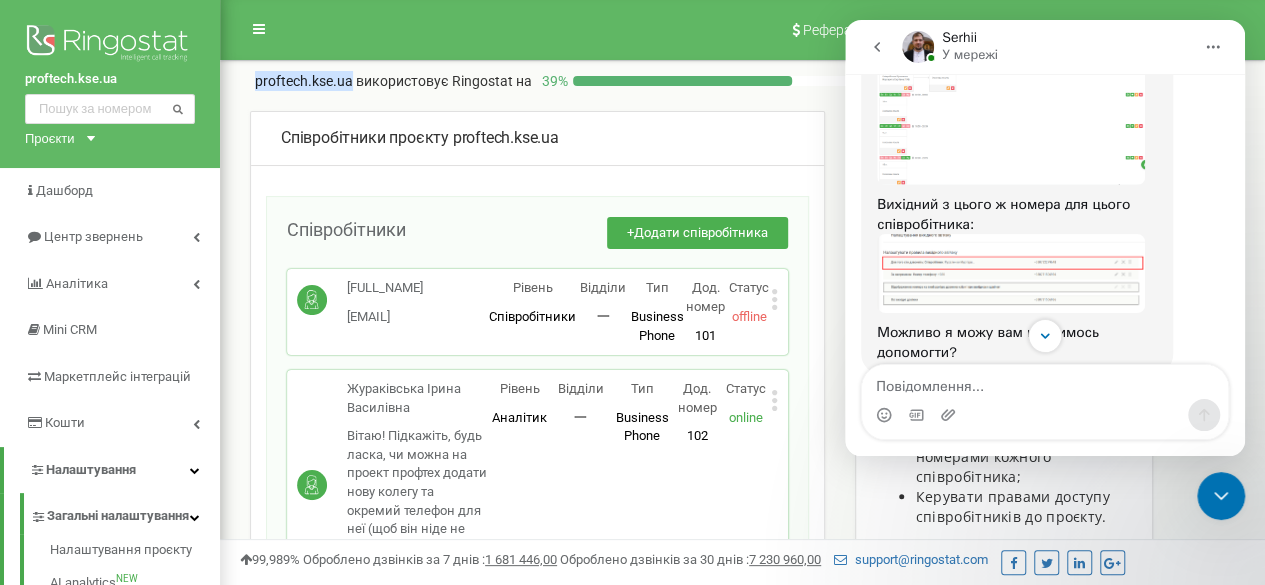 scroll, scrollTop: 2028, scrollLeft: 0, axis: vertical 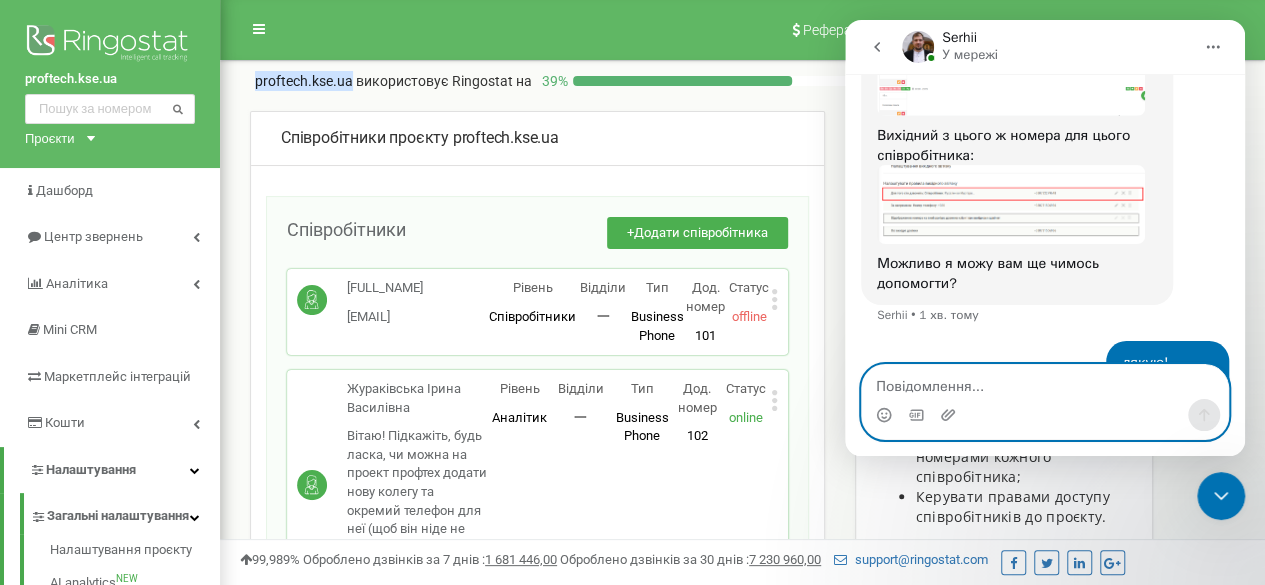 click at bounding box center [1045, 382] 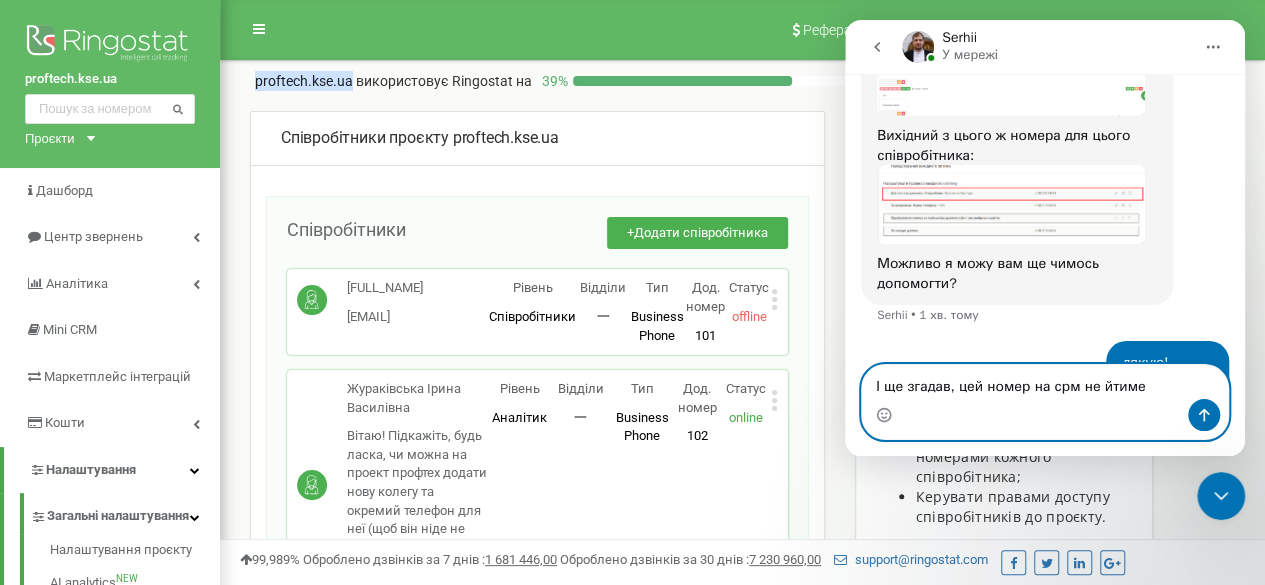 type on "І ще згадав, цей номер на срм не йтиме?" 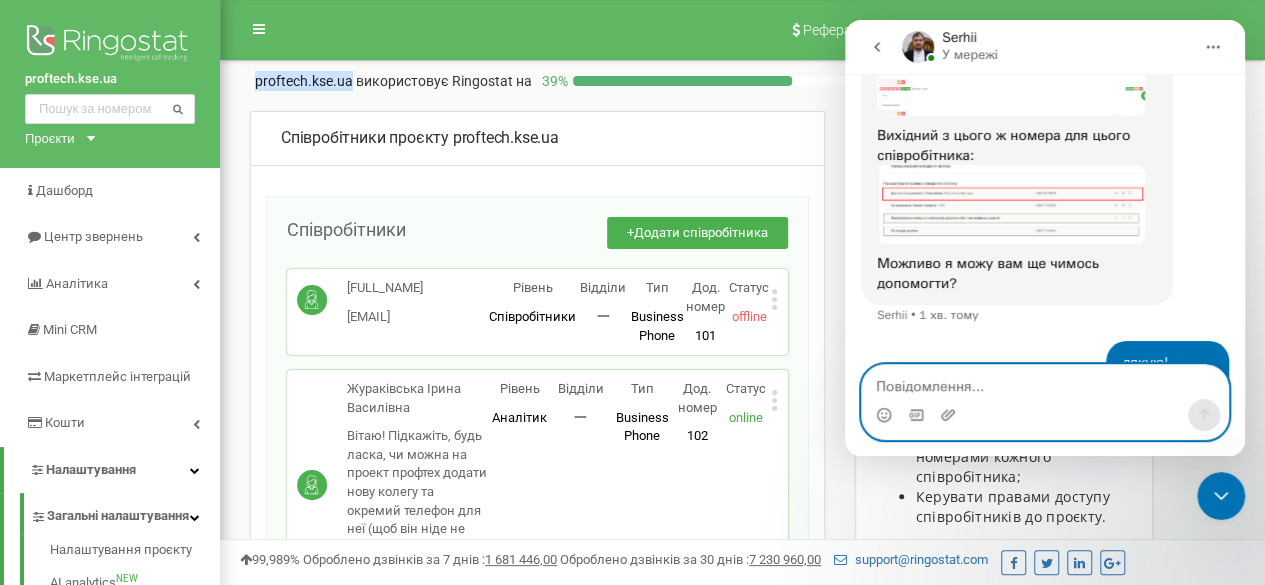scroll, scrollTop: 2073, scrollLeft: 0, axis: vertical 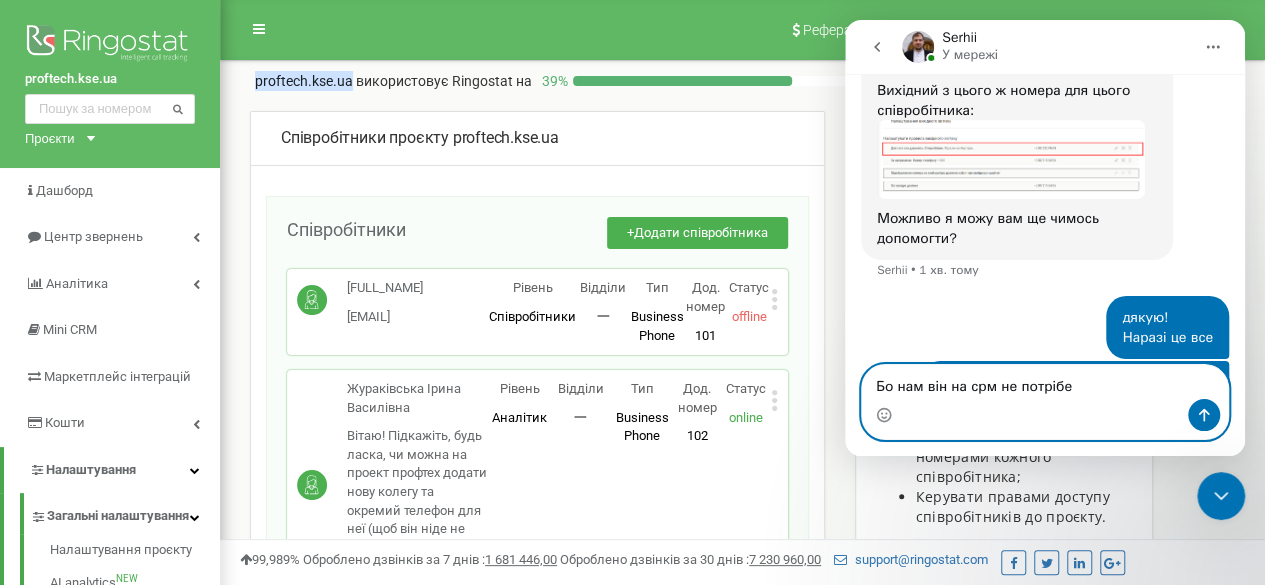 type on "Бо нам він на срм не потрібен" 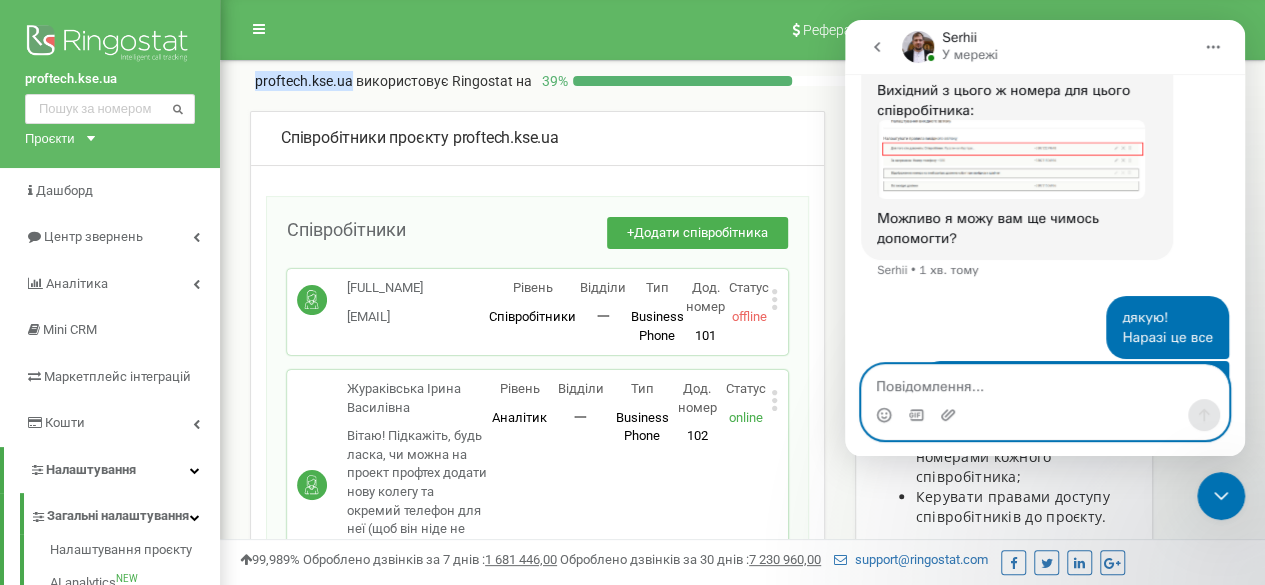 scroll, scrollTop: 2119, scrollLeft: 0, axis: vertical 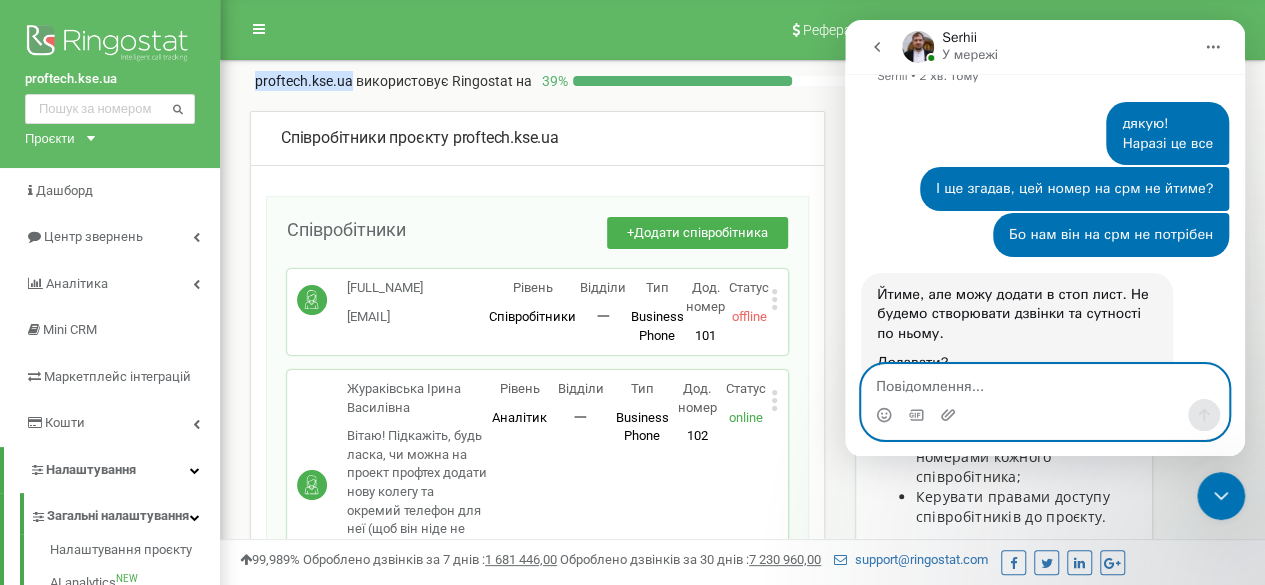 type on "Т" 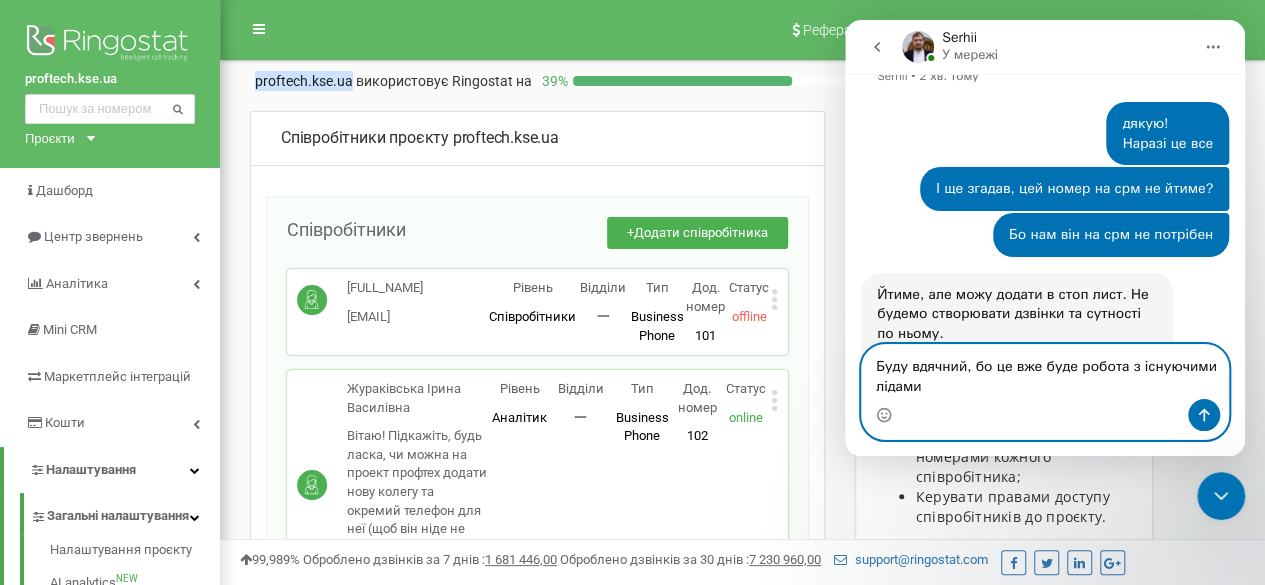scroll, scrollTop: 2287, scrollLeft: 0, axis: vertical 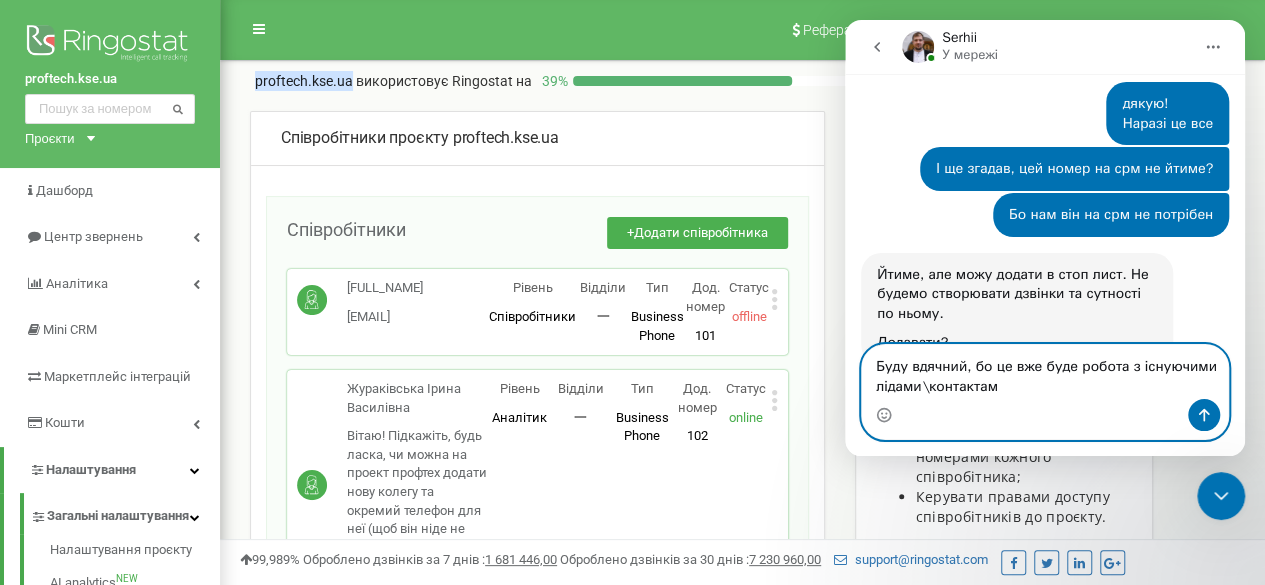 type on "Буду вдячний, бо це вже буде робота з існуючими лідами\контактами" 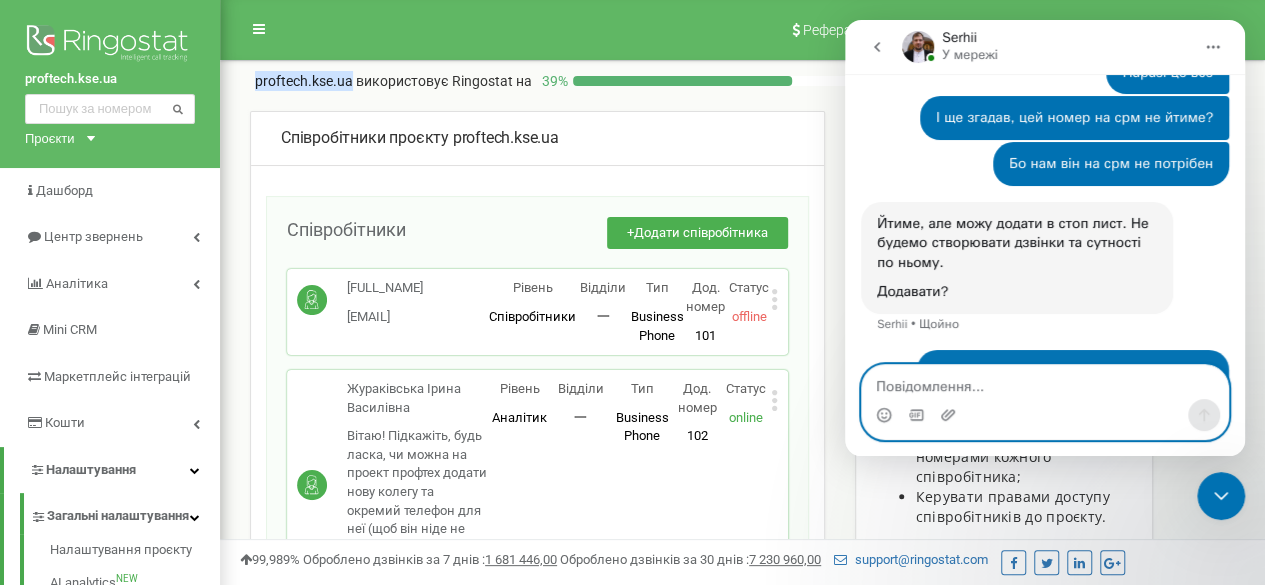 scroll, scrollTop: 2346, scrollLeft: 0, axis: vertical 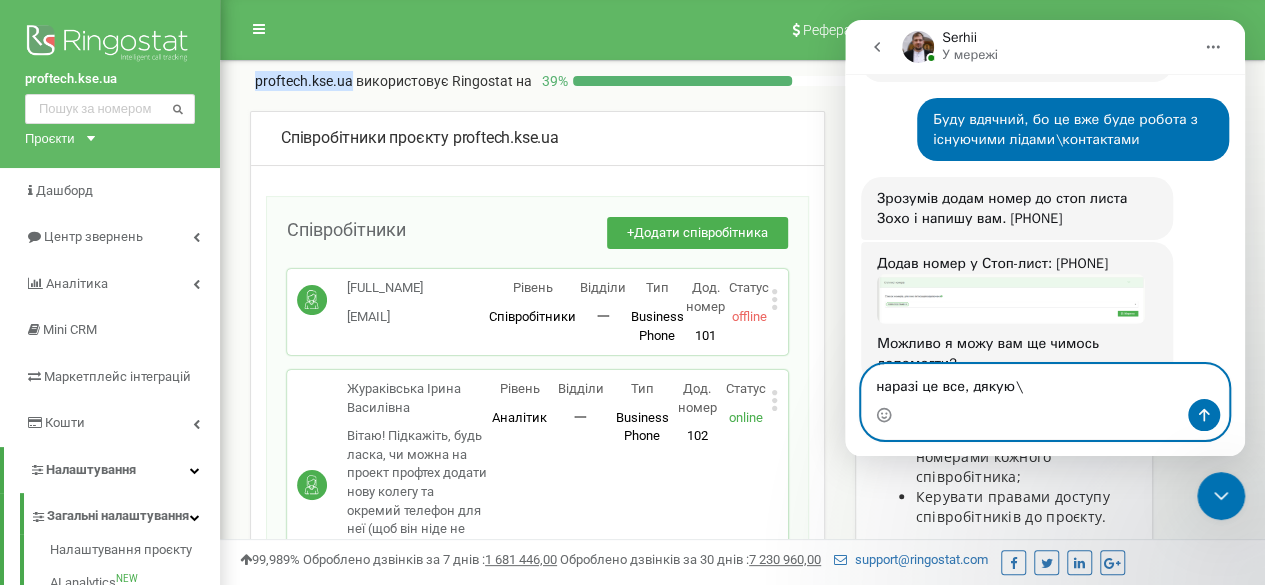 type on "наразі це все, дякую" 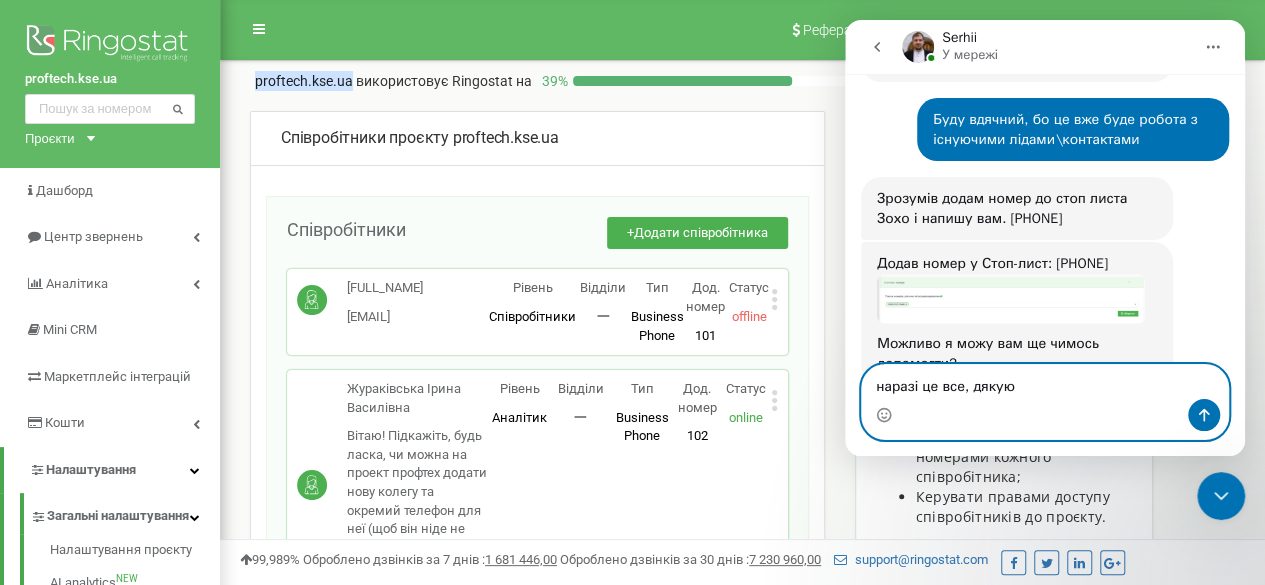 type 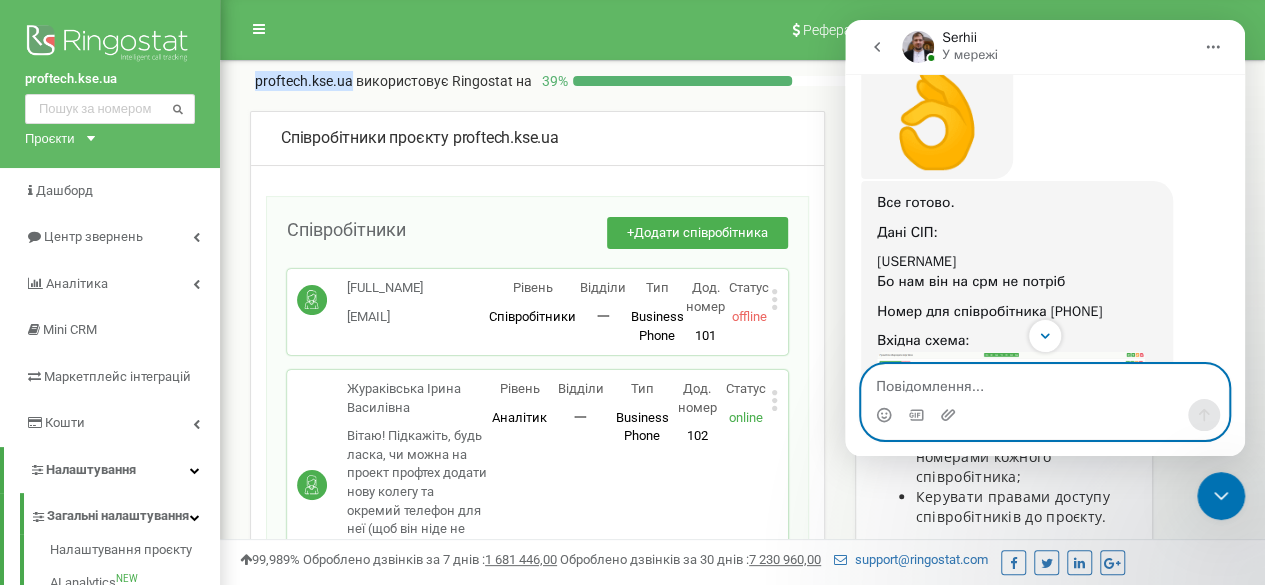 scroll, scrollTop: 1654, scrollLeft: 0, axis: vertical 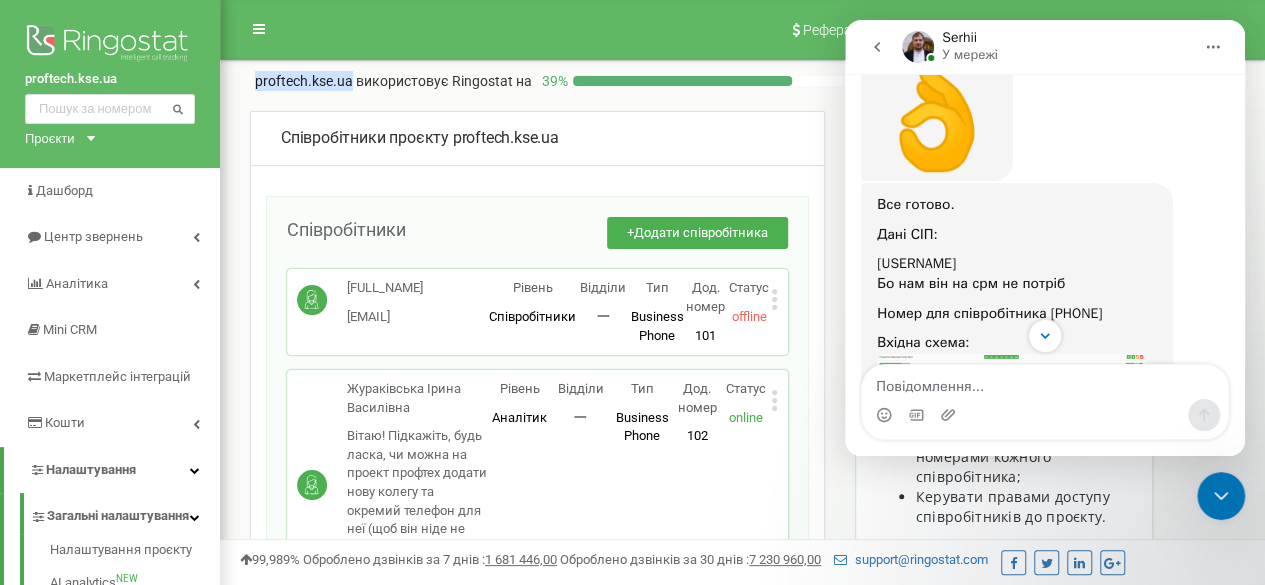click on "Все готово.   Дані СІП:   proftechkseua_rukhalenko ?[m~1(w~z~Q=]gqs   Номер для співробітника [PHONE]   Вхідна схема: Вихідний з цього ж номера для цього співробітника: Можливо я можу вам ще чимось допомогти? [FIRST]    •   9 хв. тому" at bounding box center (1017, 431) 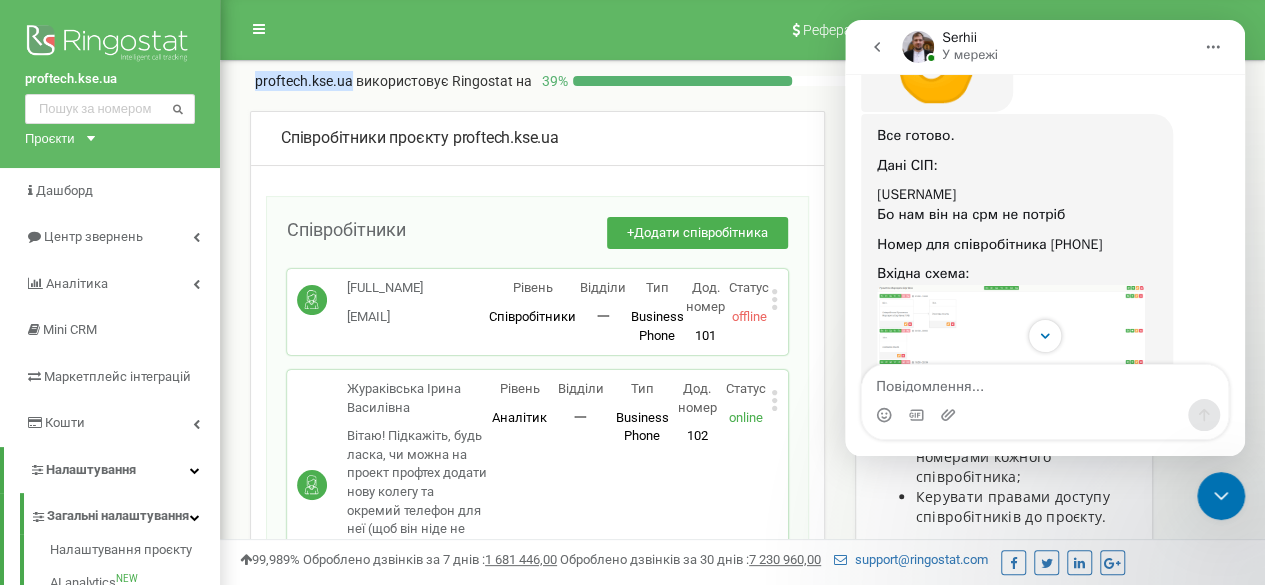 scroll, scrollTop: 1724, scrollLeft: 0, axis: vertical 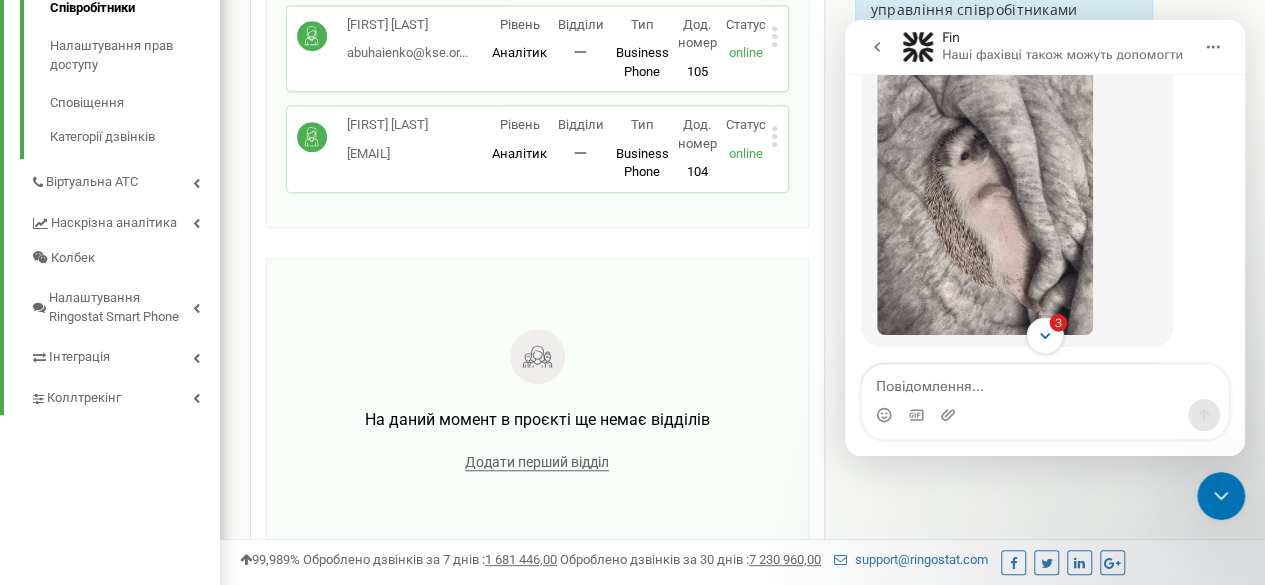 click on "3" at bounding box center (1044, 335) 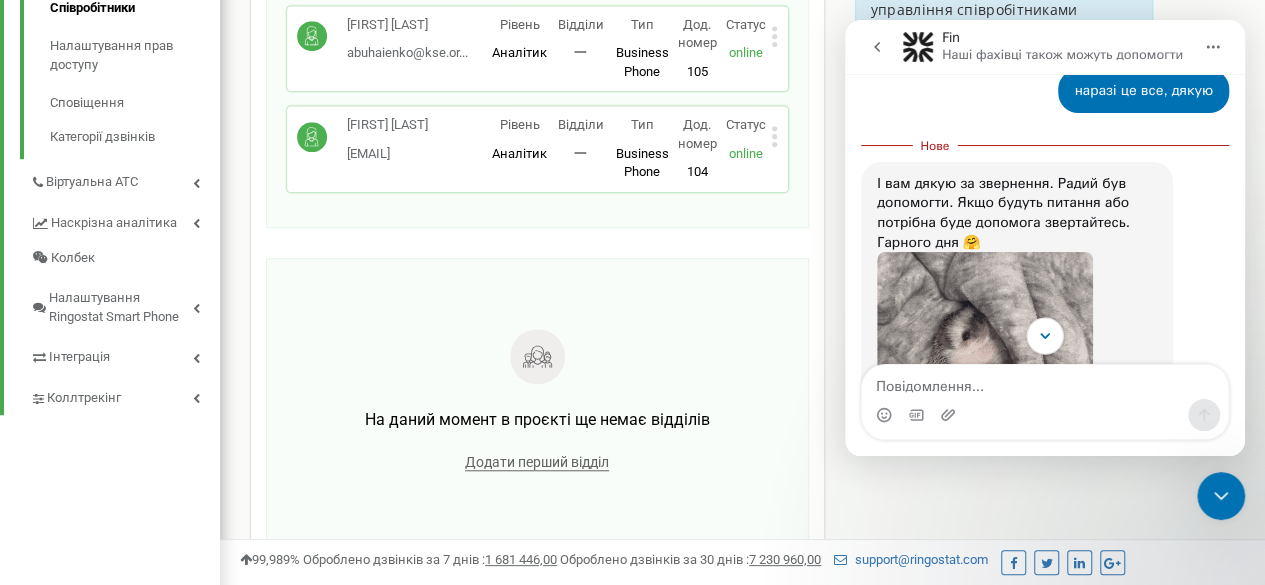 click at bounding box center (1044, 335) 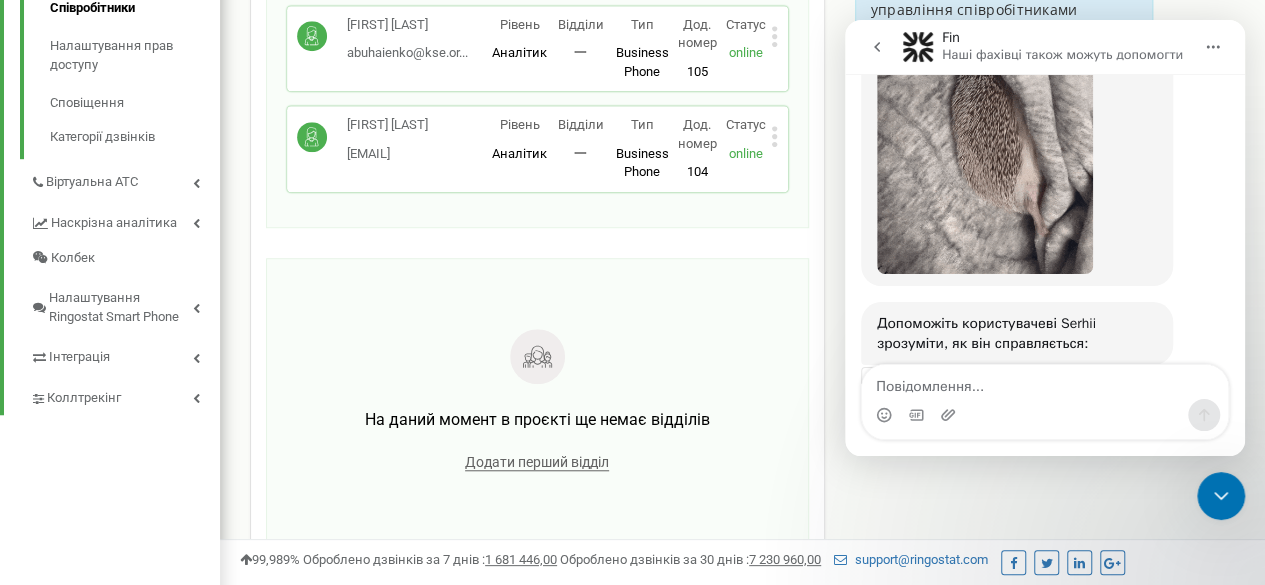 scroll, scrollTop: 3262, scrollLeft: 0, axis: vertical 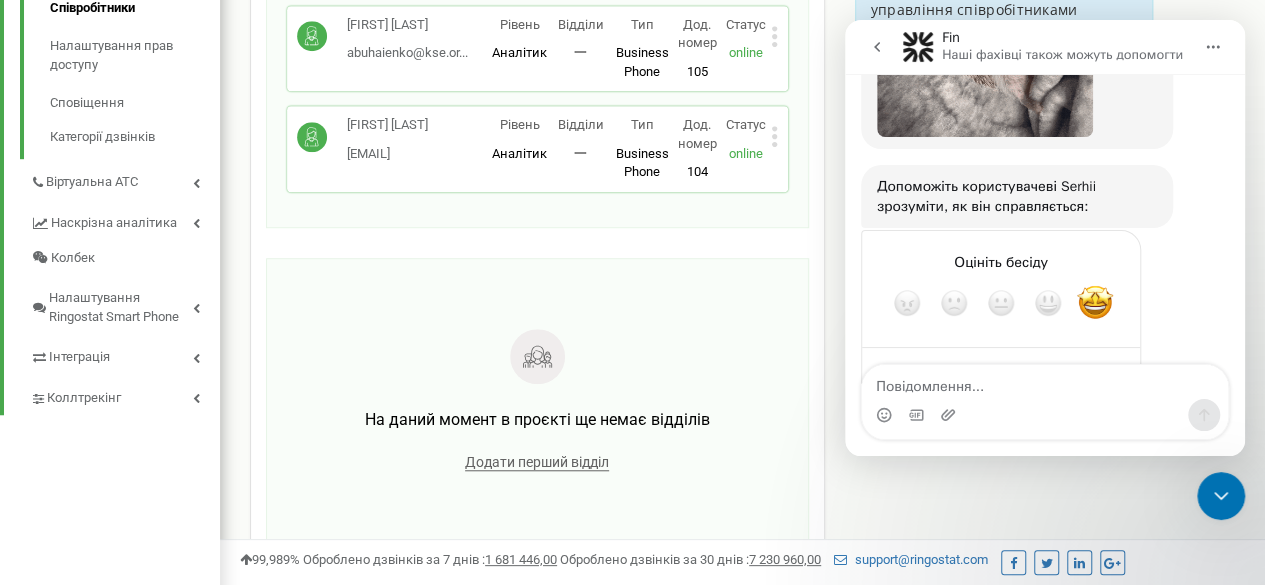 click 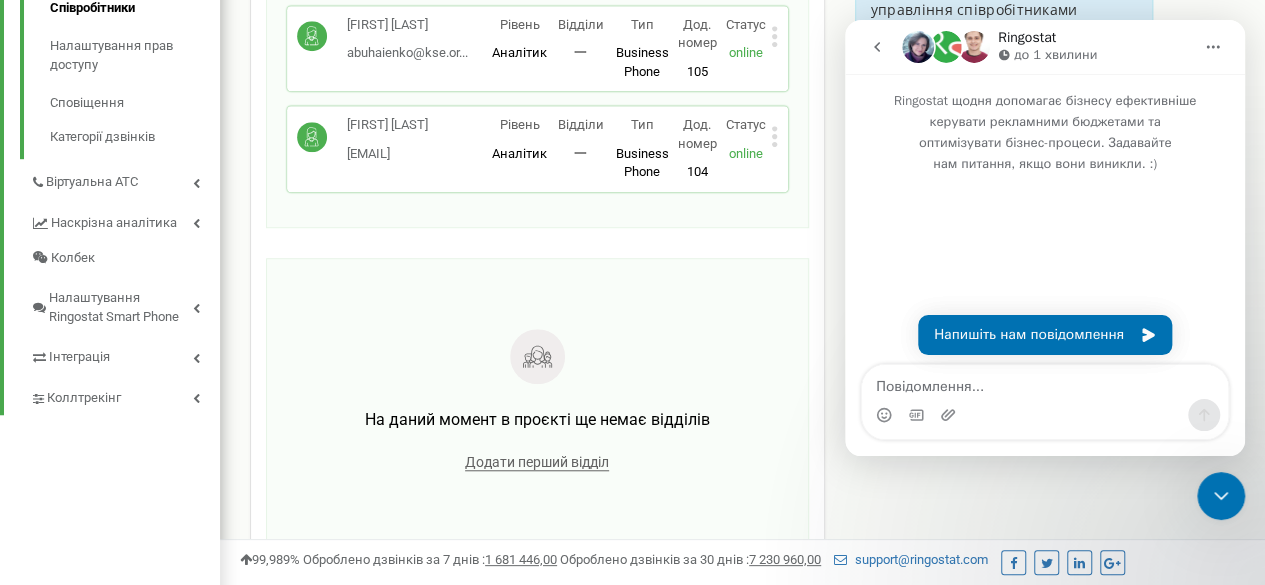 scroll, scrollTop: 2, scrollLeft: 0, axis: vertical 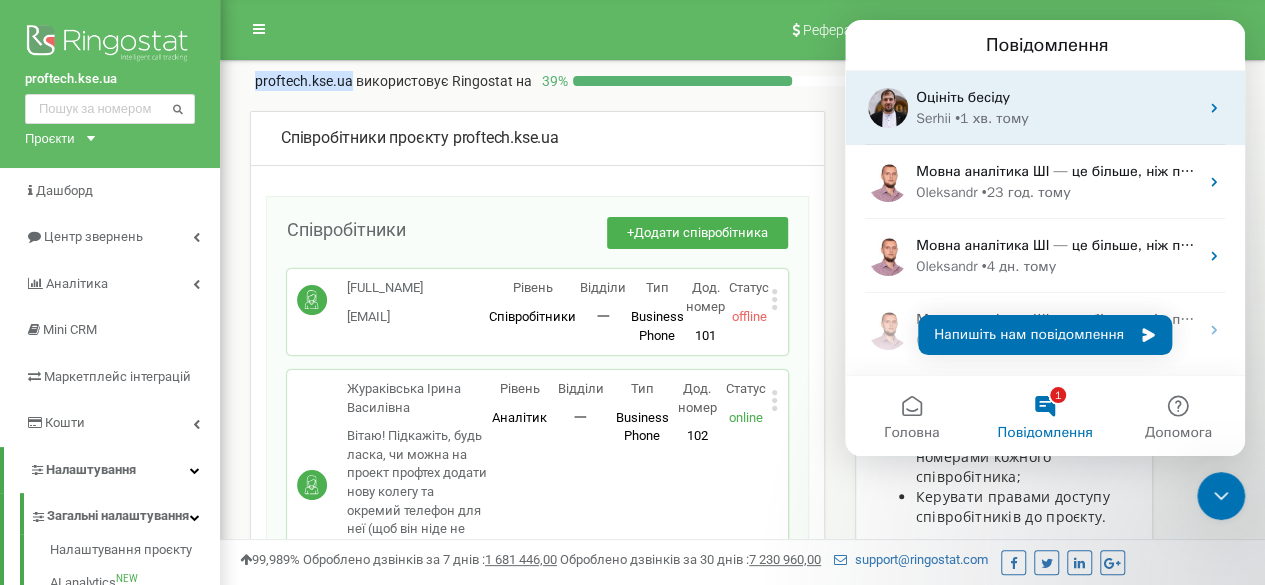 click on "[FIRST] •  1 хв. тому" at bounding box center (1057, 118) 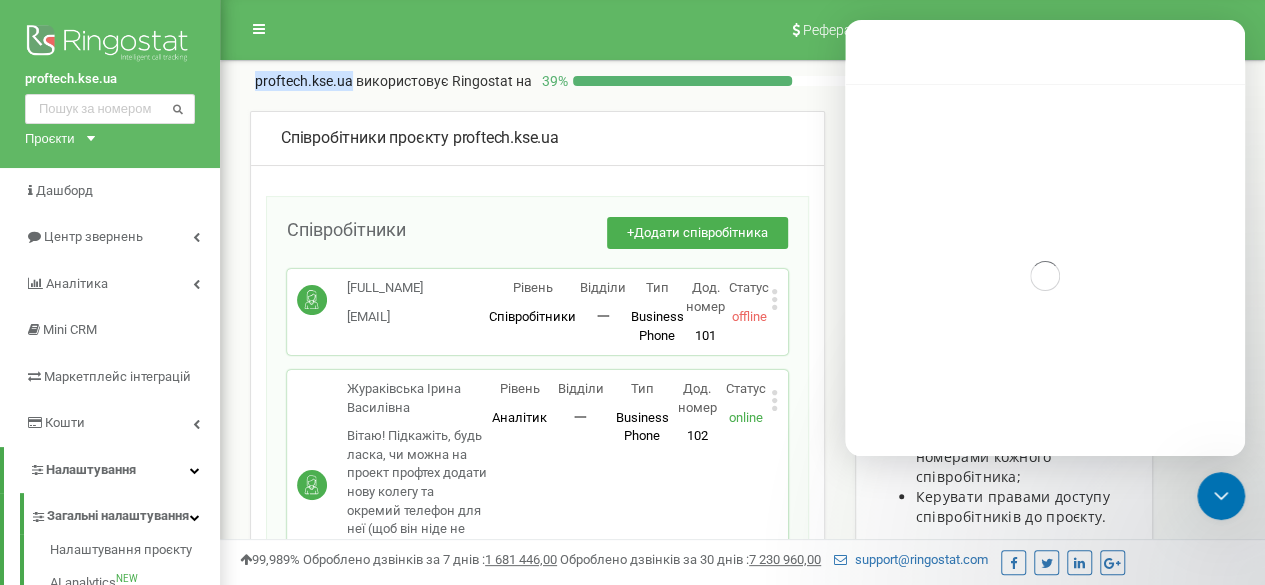 scroll, scrollTop: 2, scrollLeft: 0, axis: vertical 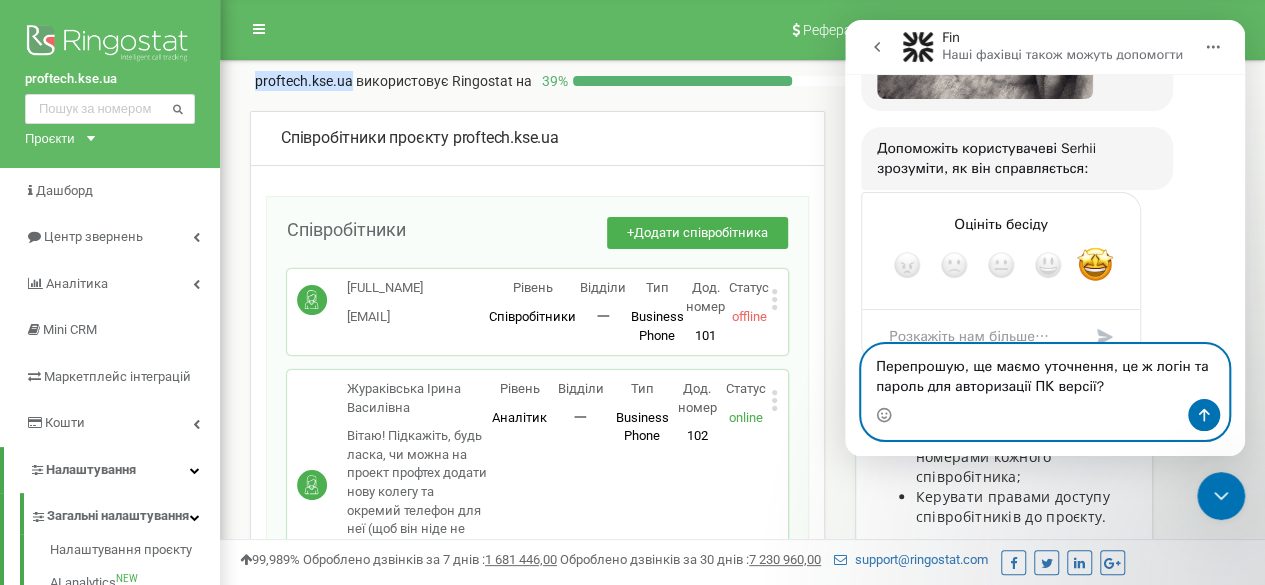 paste on "[USERNAME] ?[PASSWORD]" 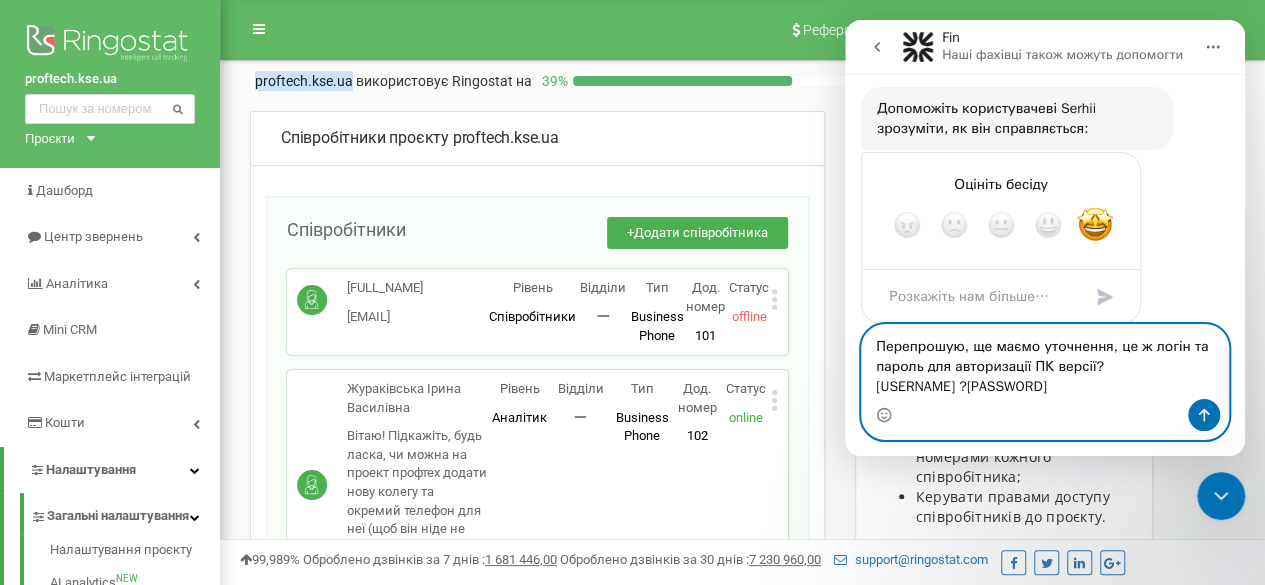 scroll, scrollTop: 3328, scrollLeft: 0, axis: vertical 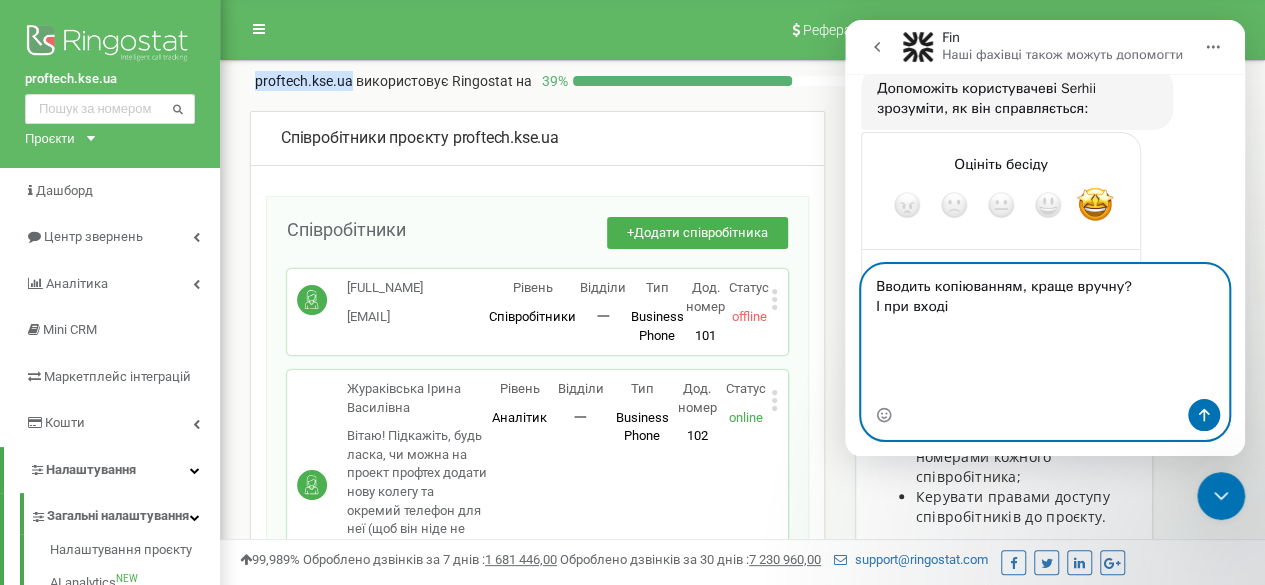 type on "Перепрошую, ще маємо уточнення, це ж логін та пароль для авторизації ПК версії?
[USERNAME]
?[m~1(w~z~Q=]gqs
Бо чомусь не пускає колегу по ньому" 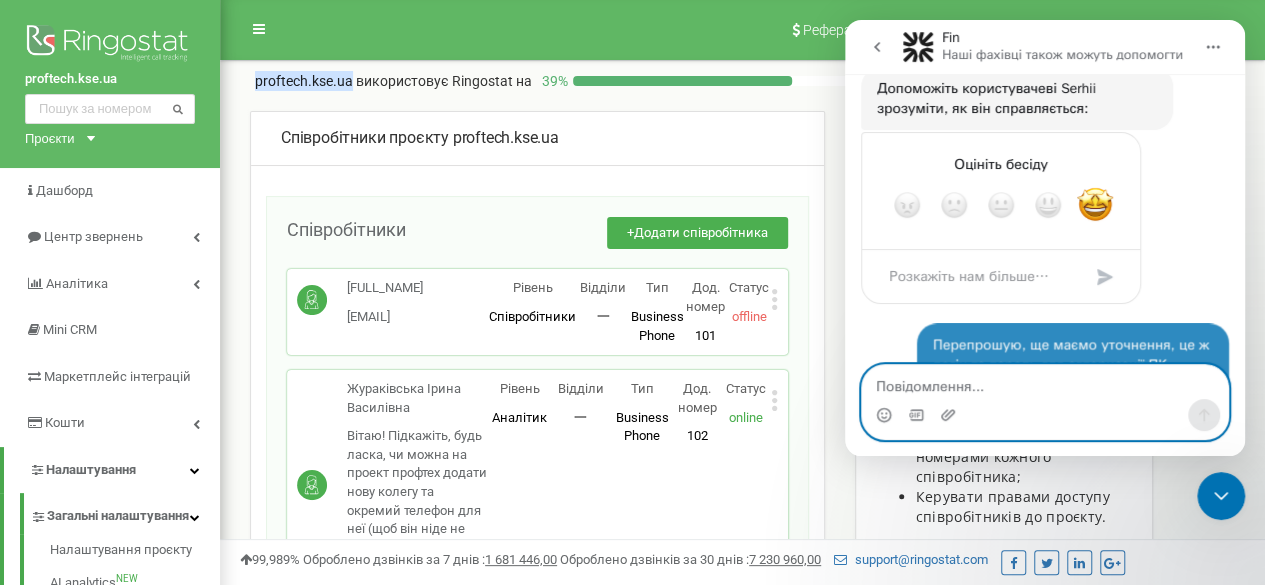 scroll, scrollTop: 3376, scrollLeft: 0, axis: vertical 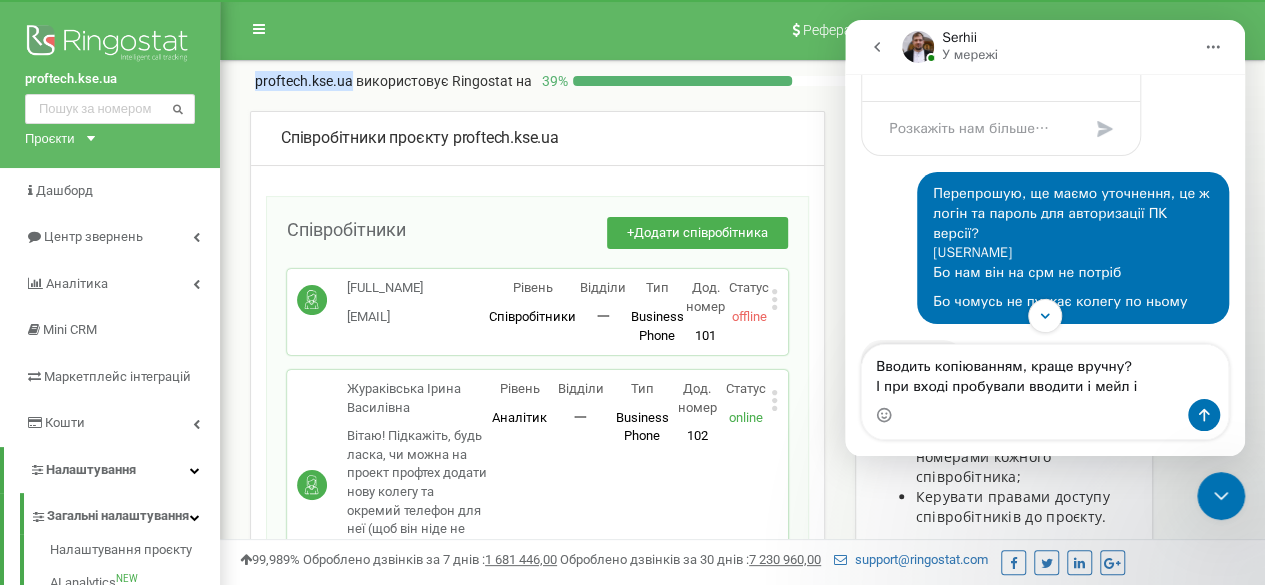 drag, startPoint x: 925, startPoint y: 172, endPoint x: 1085, endPoint y: 168, distance: 160.04999 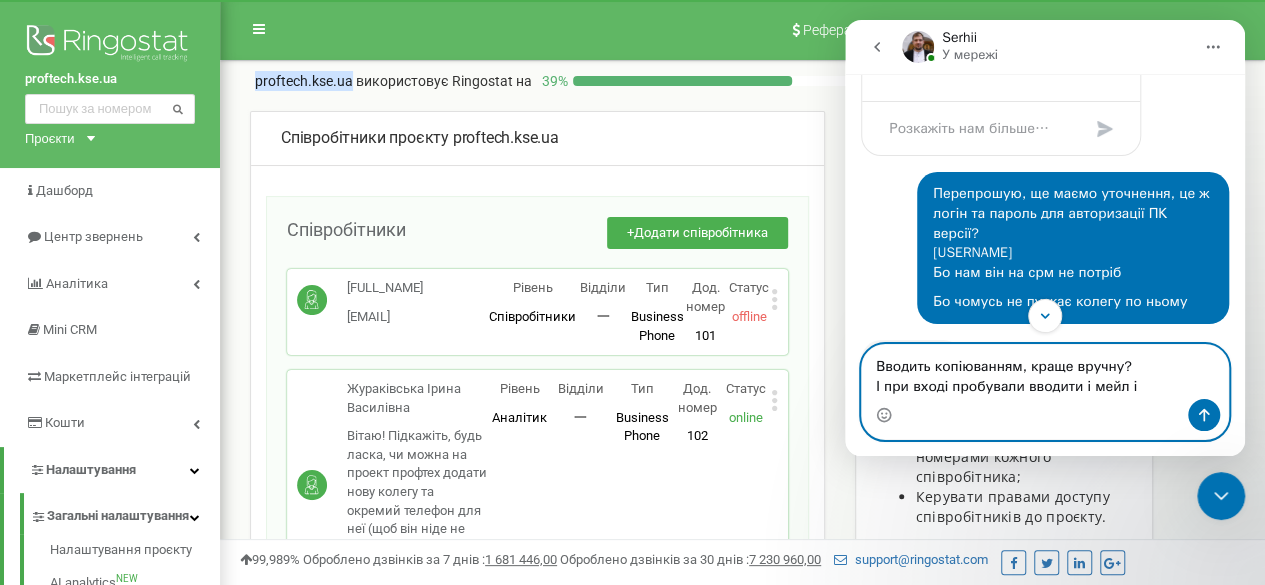 click on "Вводить копіюванням, краще вручну?
І при вході пробували вводити і мейл і" at bounding box center (1045, 372) 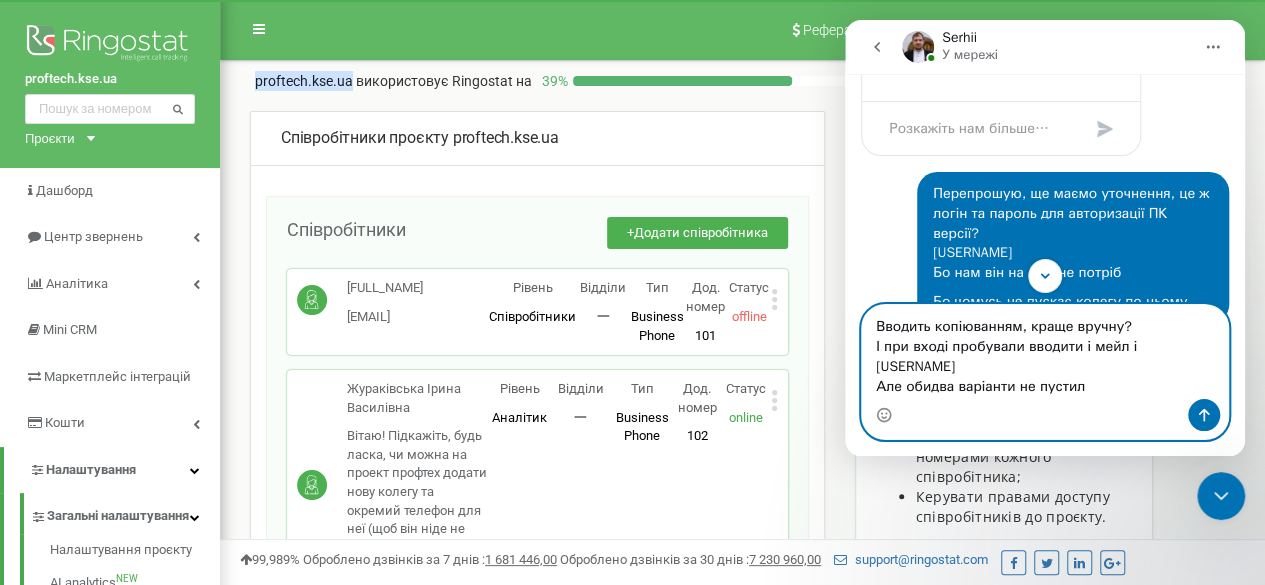 type on "Вводить копіюванням, краще вручну?
І при вході пробували вводити і мейл і [USERNAME]
Але обидва варіанти не пустило" 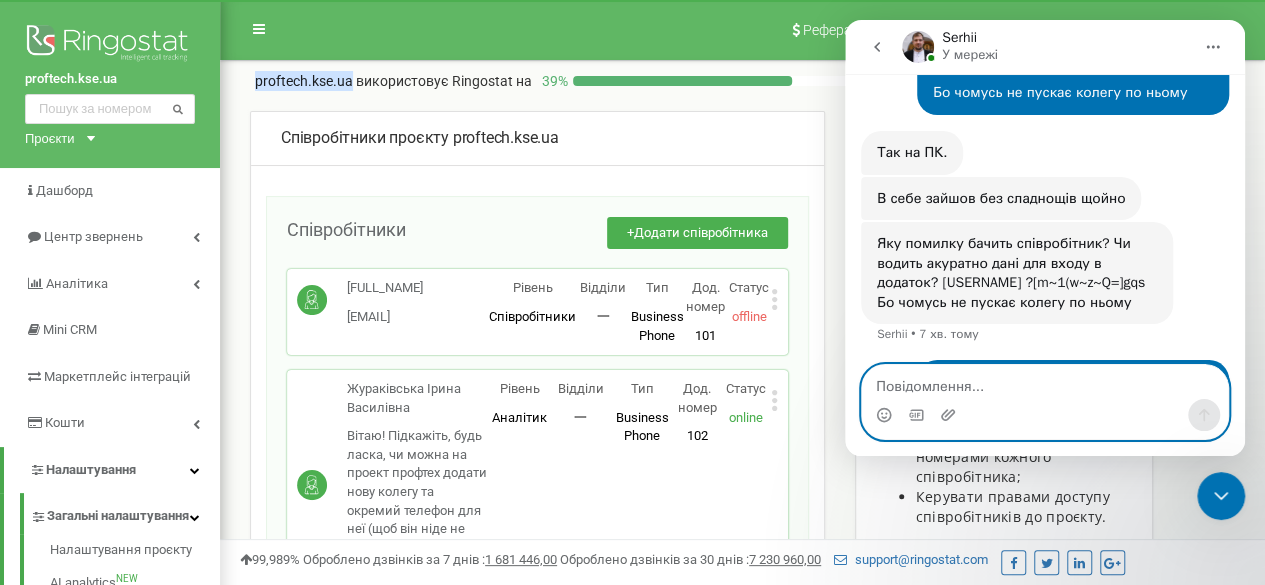 scroll, scrollTop: 3762, scrollLeft: 0, axis: vertical 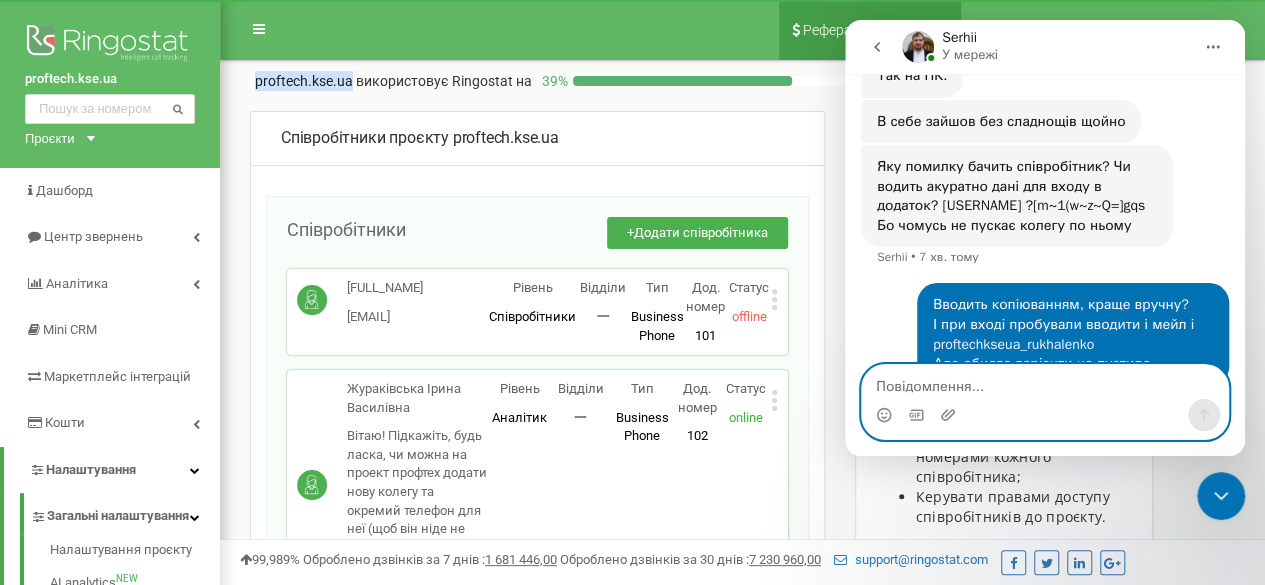 type 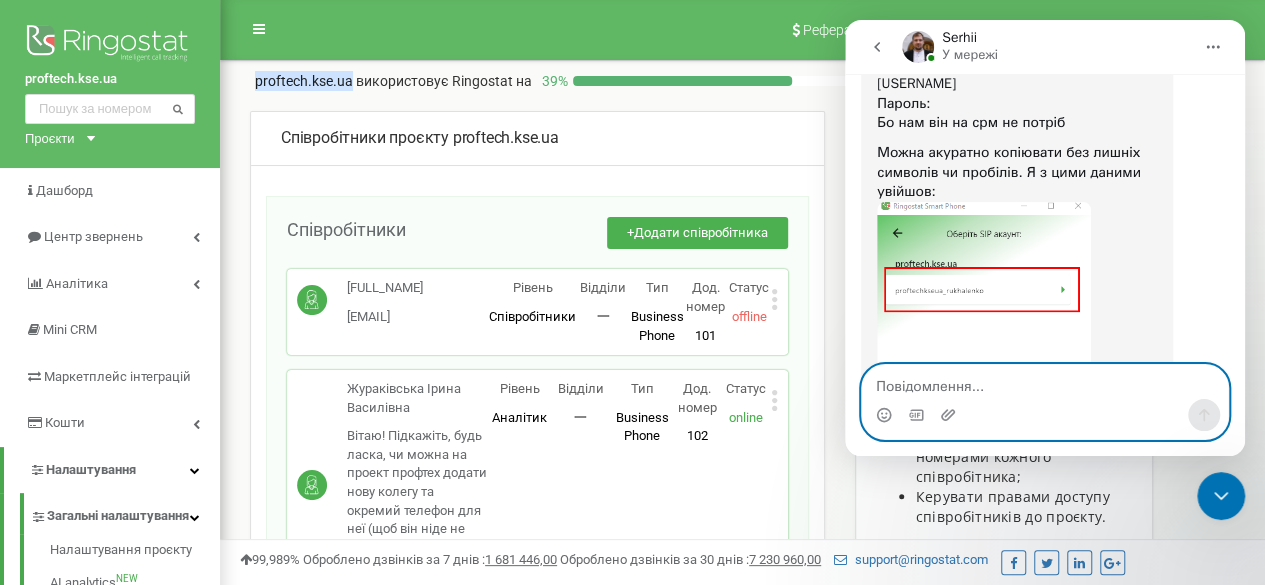 scroll, scrollTop: 4038, scrollLeft: 0, axis: vertical 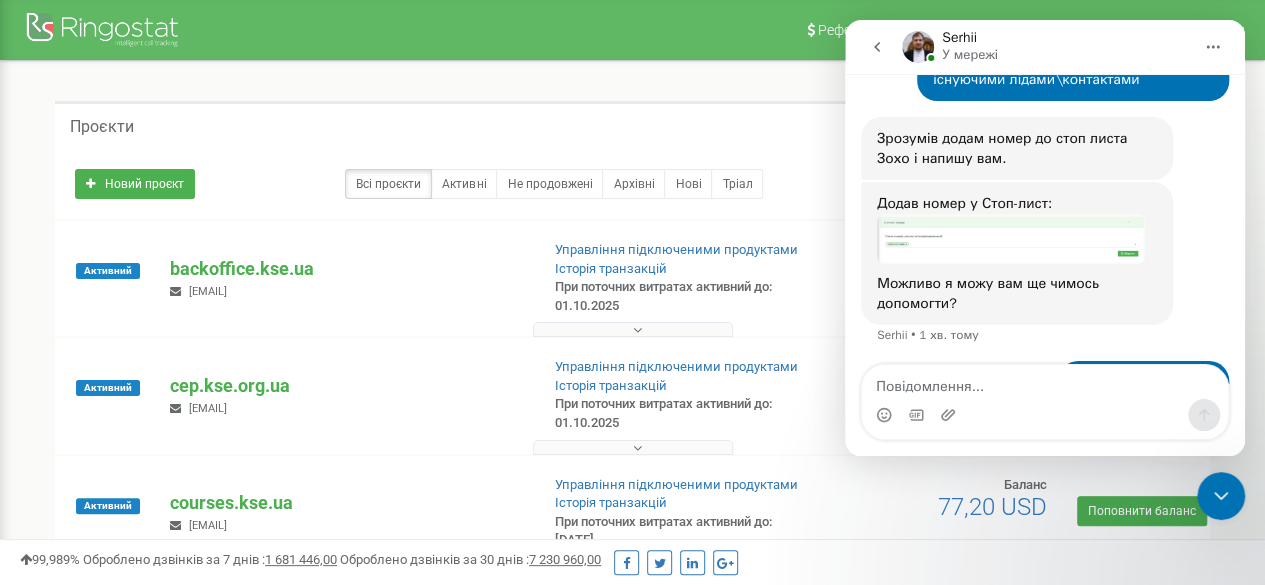 drag, startPoint x: 1219, startPoint y: 488, endPoint x: 2395, endPoint y: 731, distance: 1200.8435 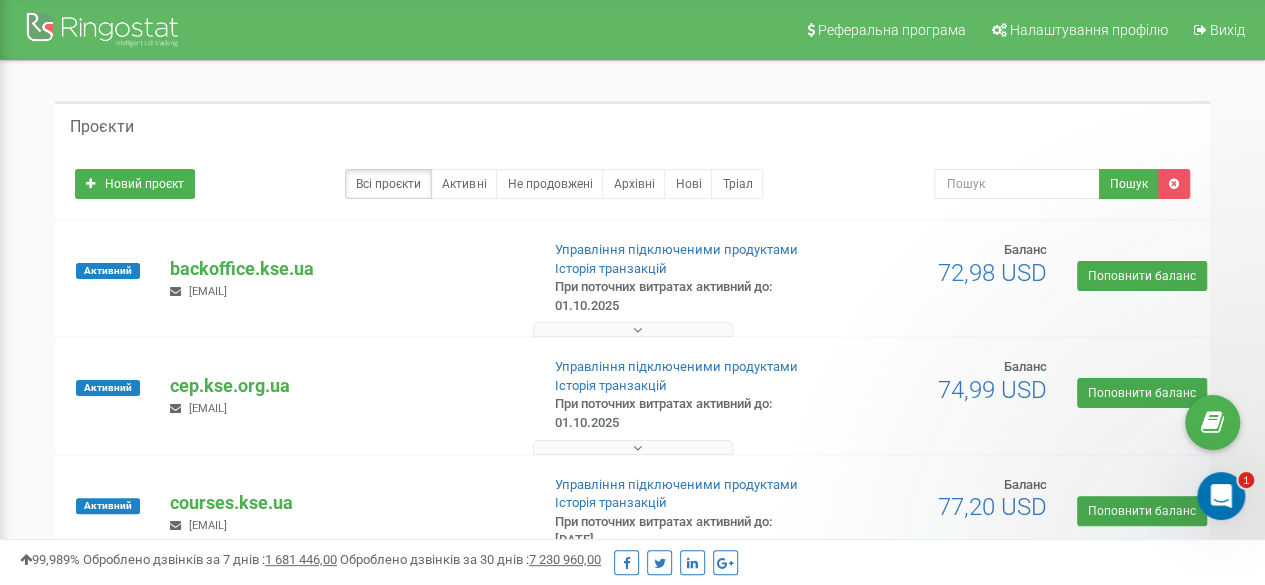 scroll, scrollTop: 0, scrollLeft: 0, axis: both 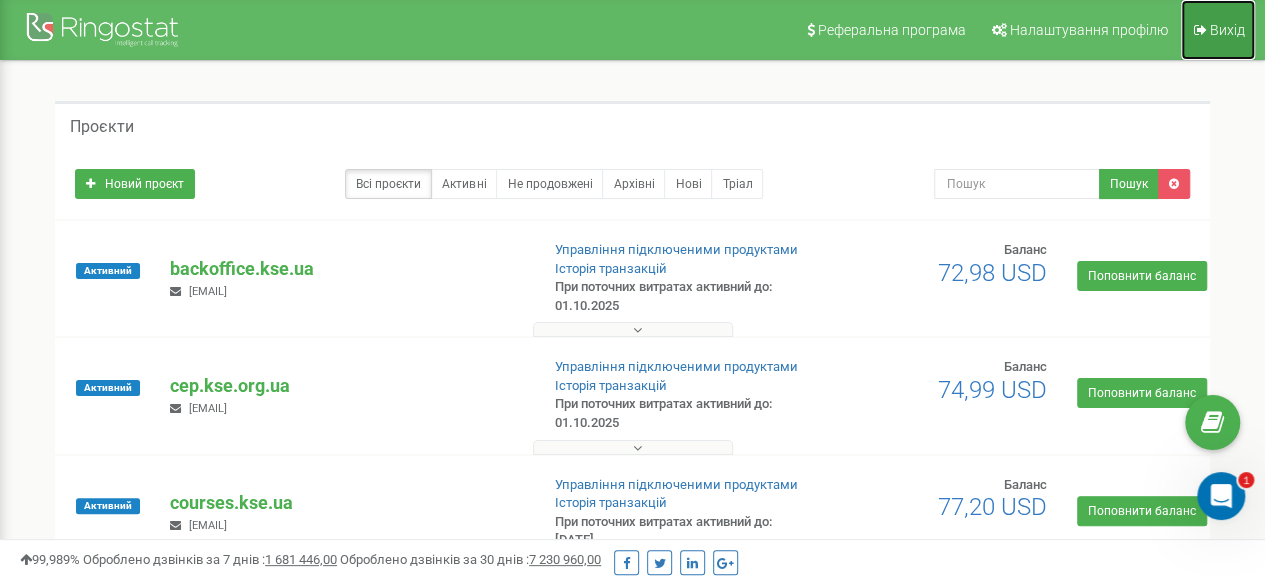 click on "Вихід" at bounding box center (1218, 30) 